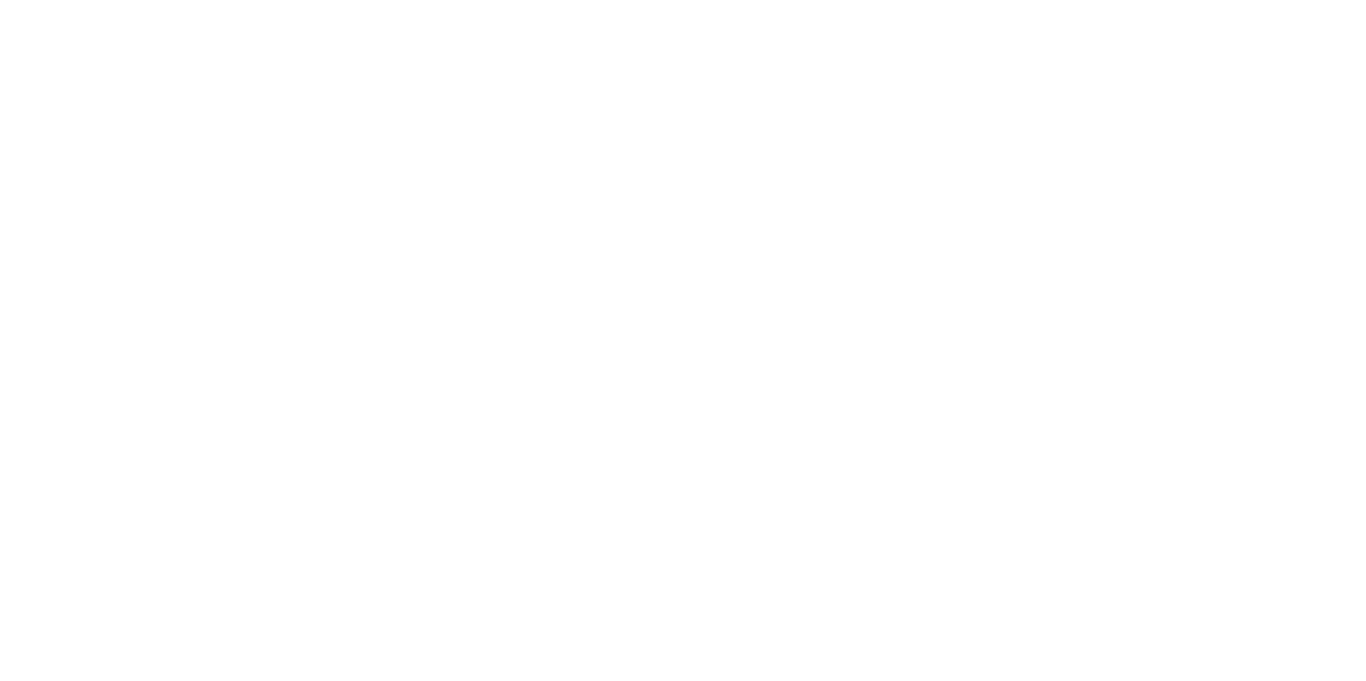 scroll, scrollTop: 0, scrollLeft: 0, axis: both 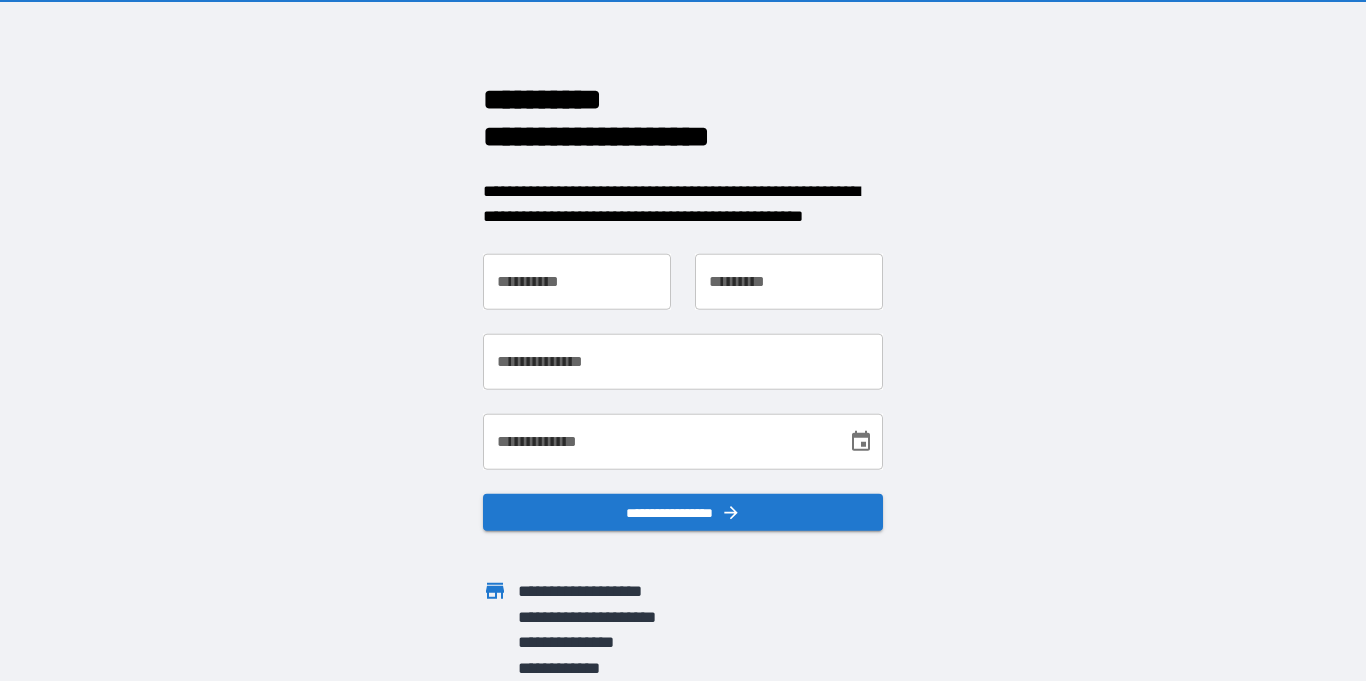 click on "**********" at bounding box center (577, 281) 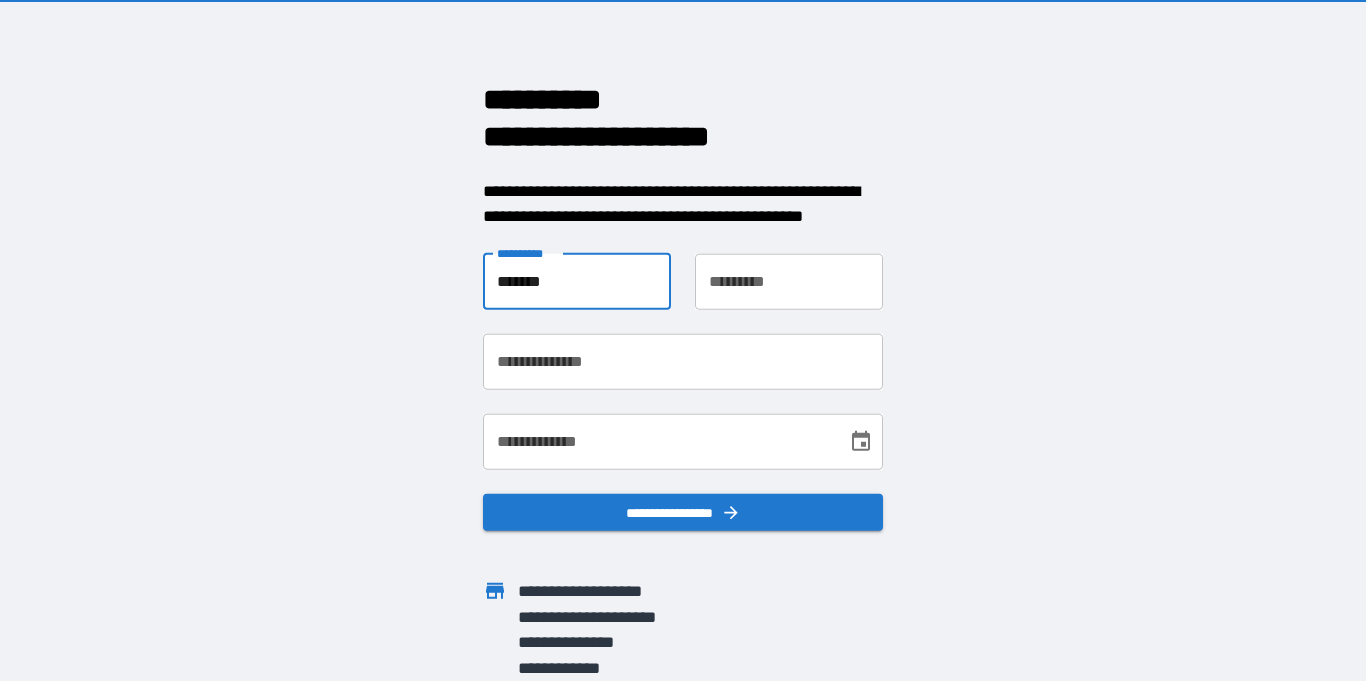 type on "*******" 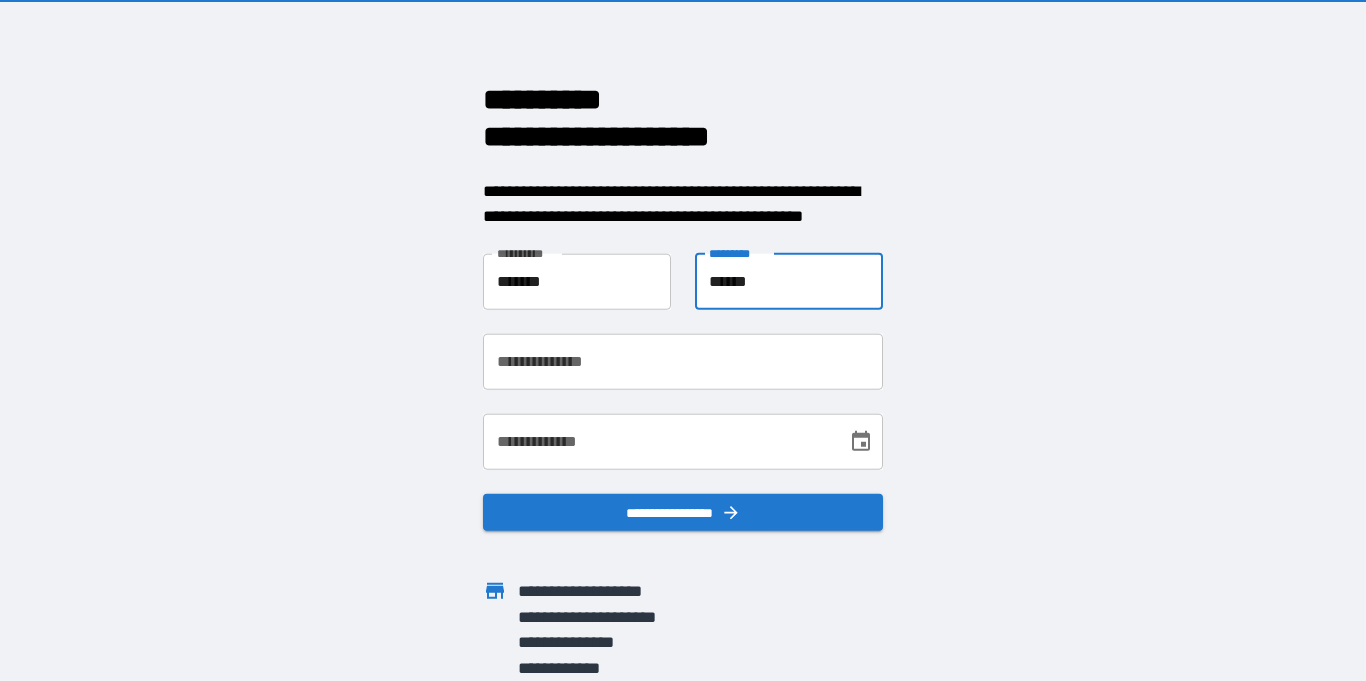 type on "******" 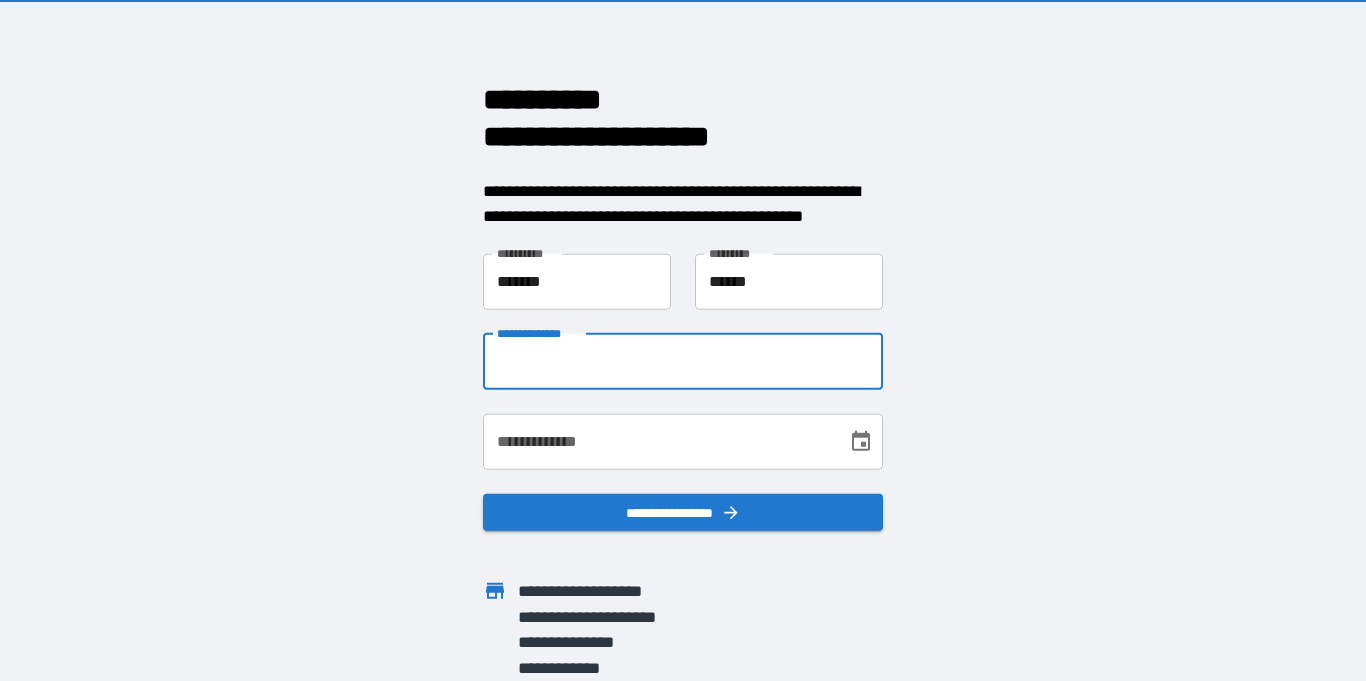 type on "**********" 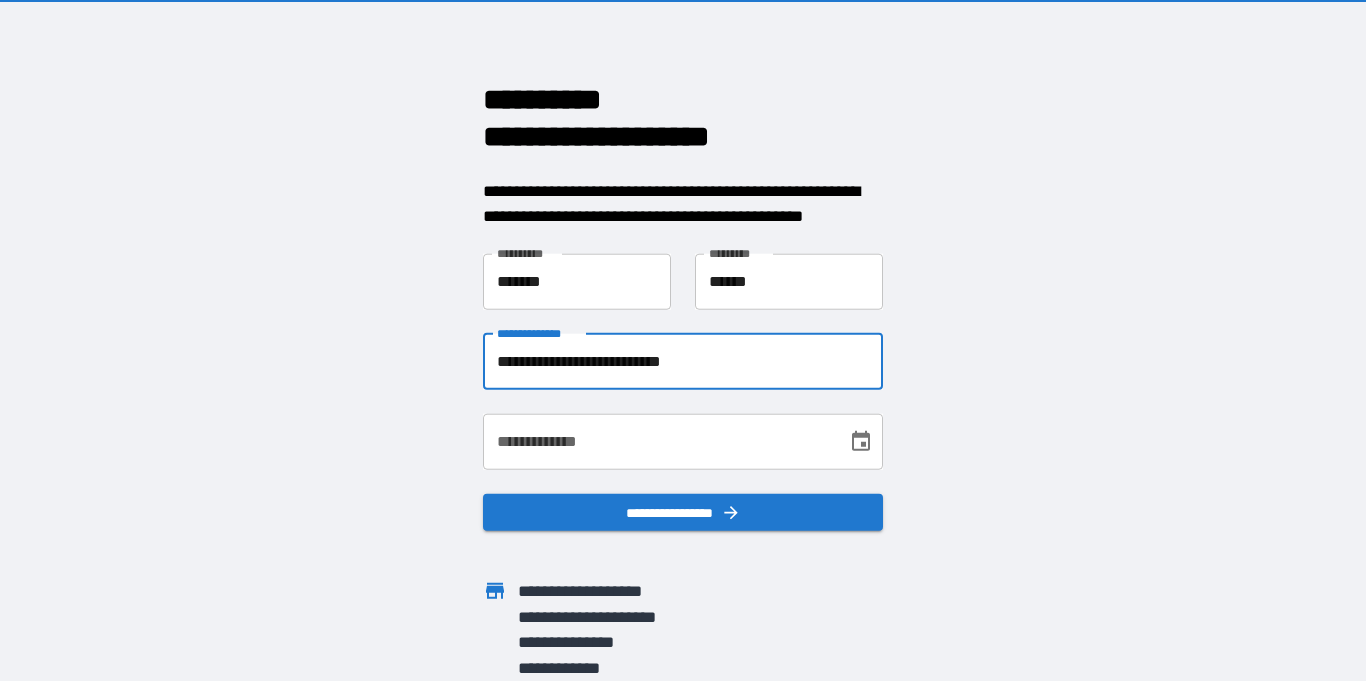click on "**********" at bounding box center [658, 441] 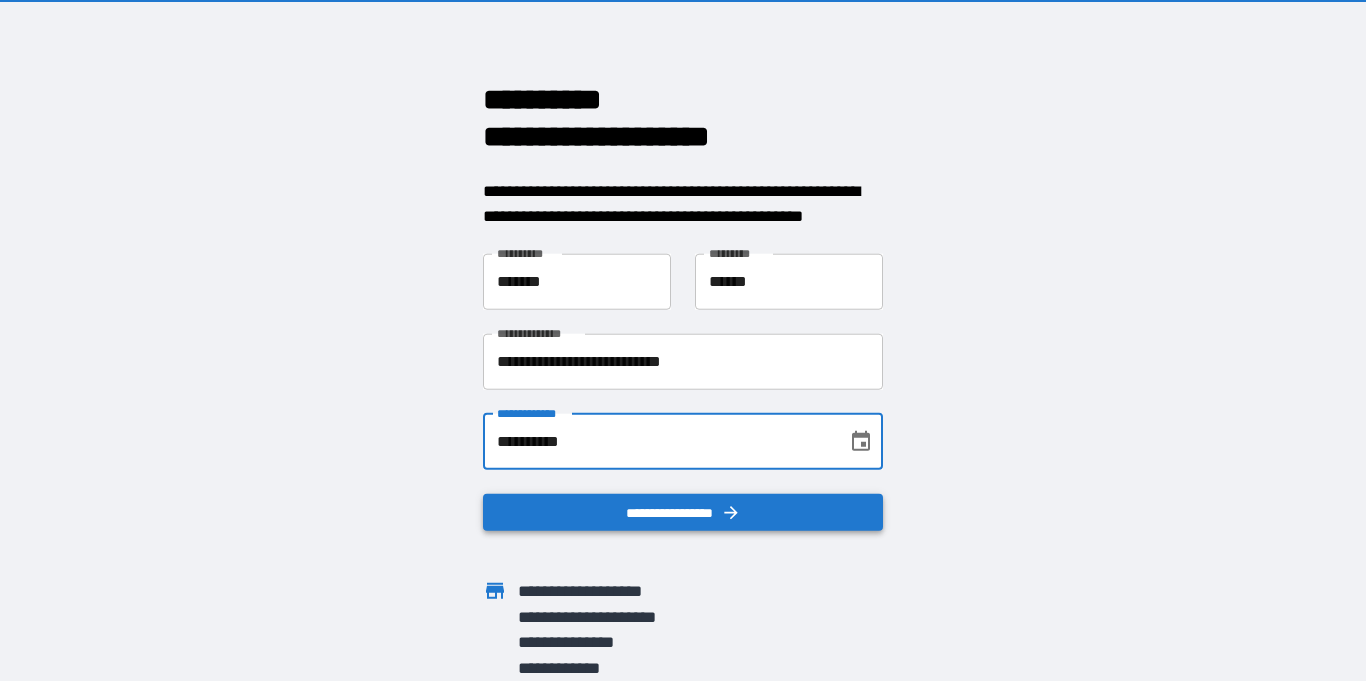 type on "**********" 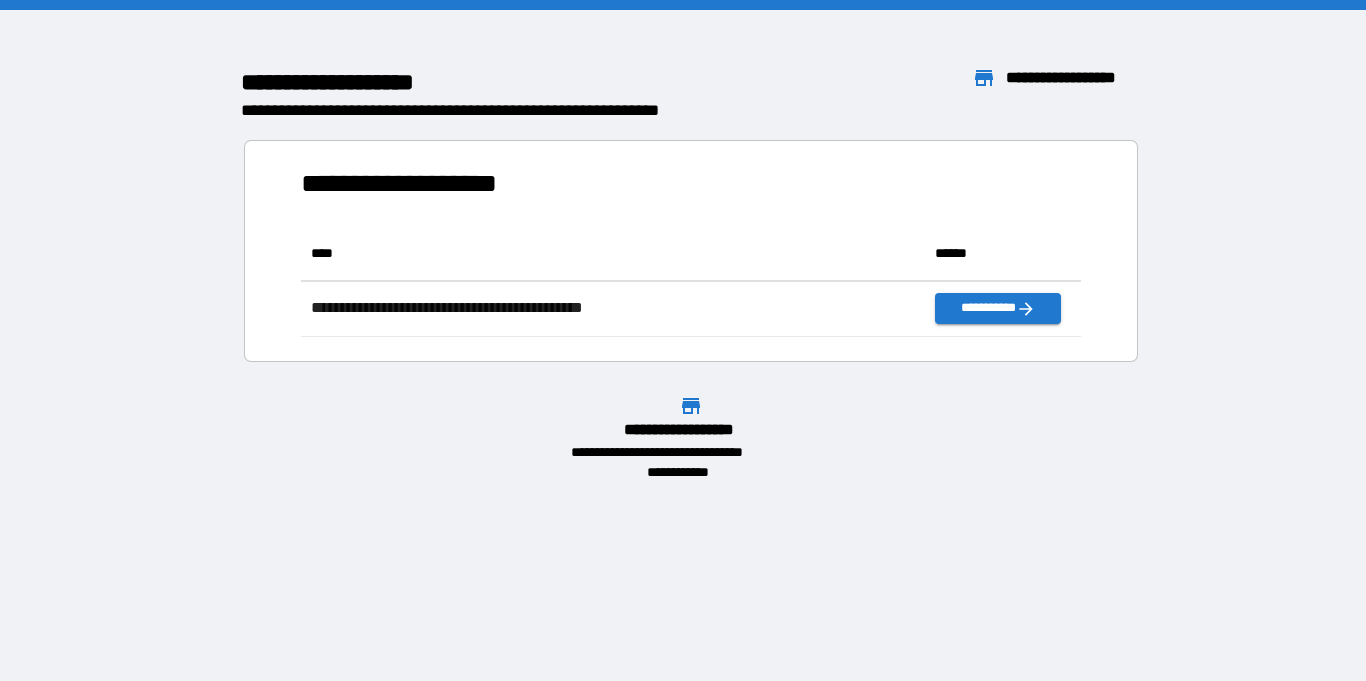 scroll, scrollTop: 1, scrollLeft: 1, axis: both 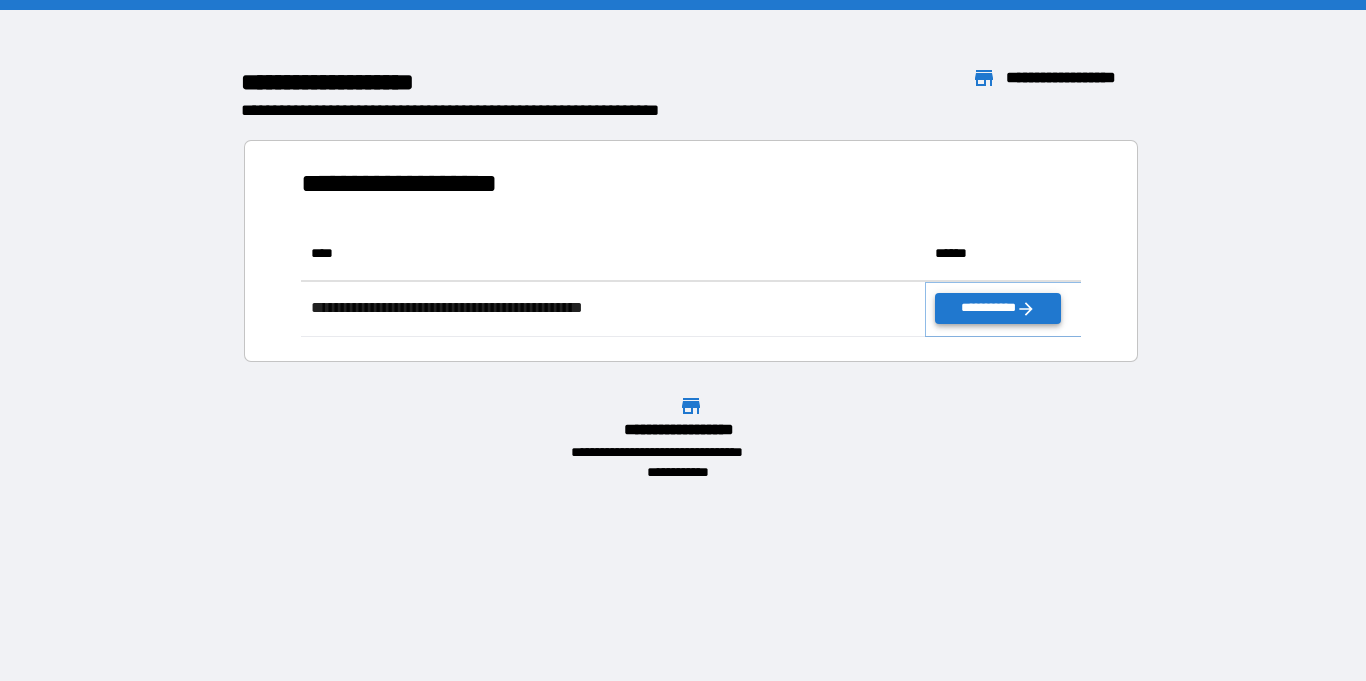 click on "**********" at bounding box center [997, 308] 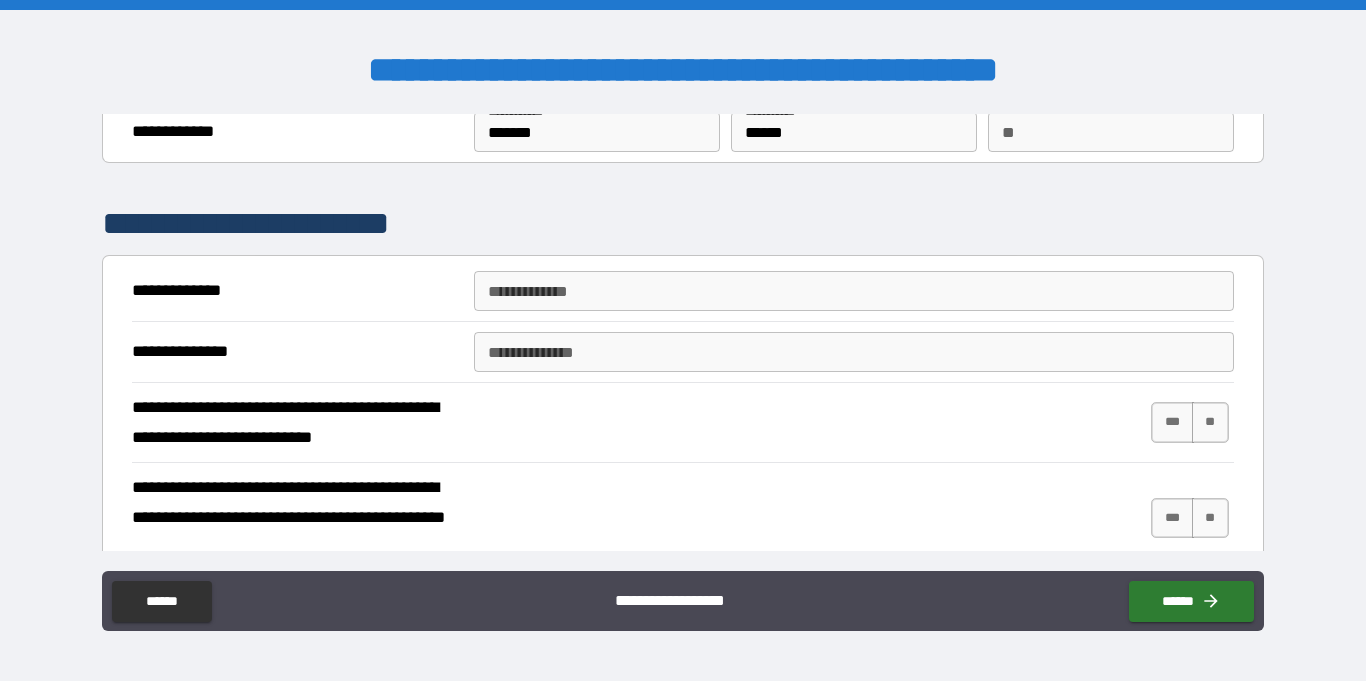 scroll, scrollTop: 80, scrollLeft: 0, axis: vertical 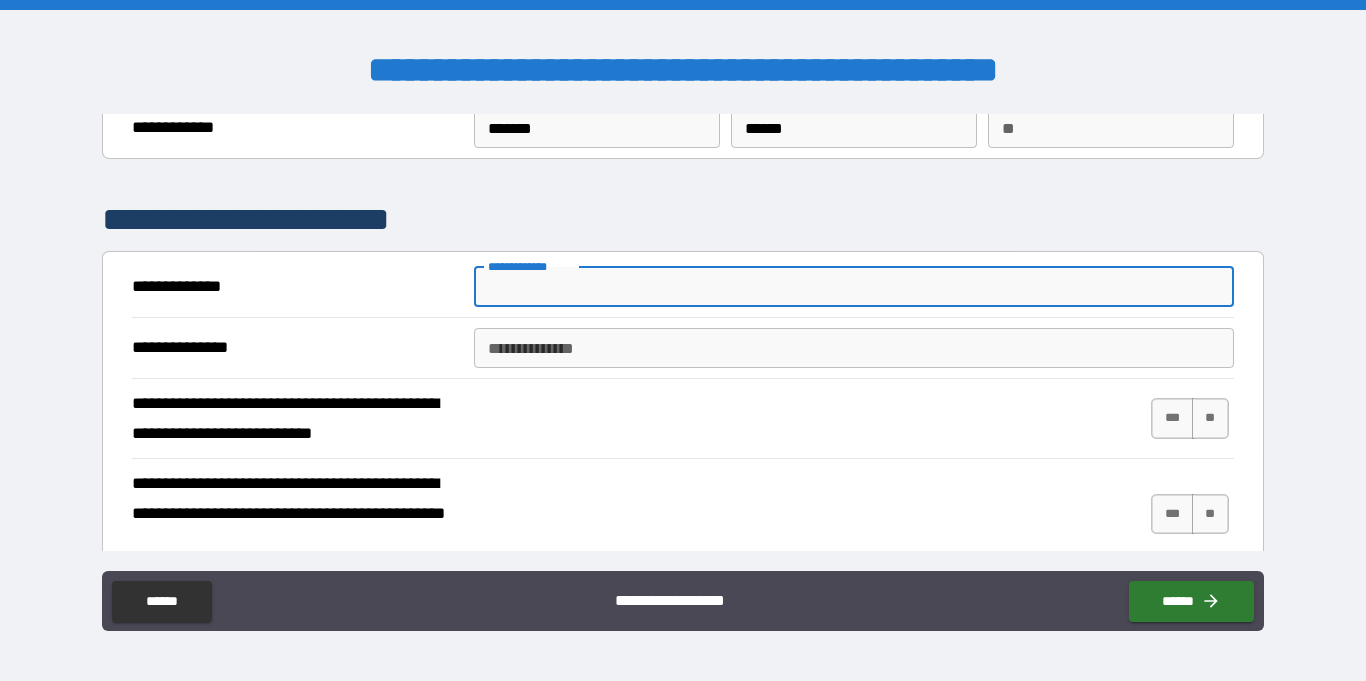 click on "**********" at bounding box center [854, 287] 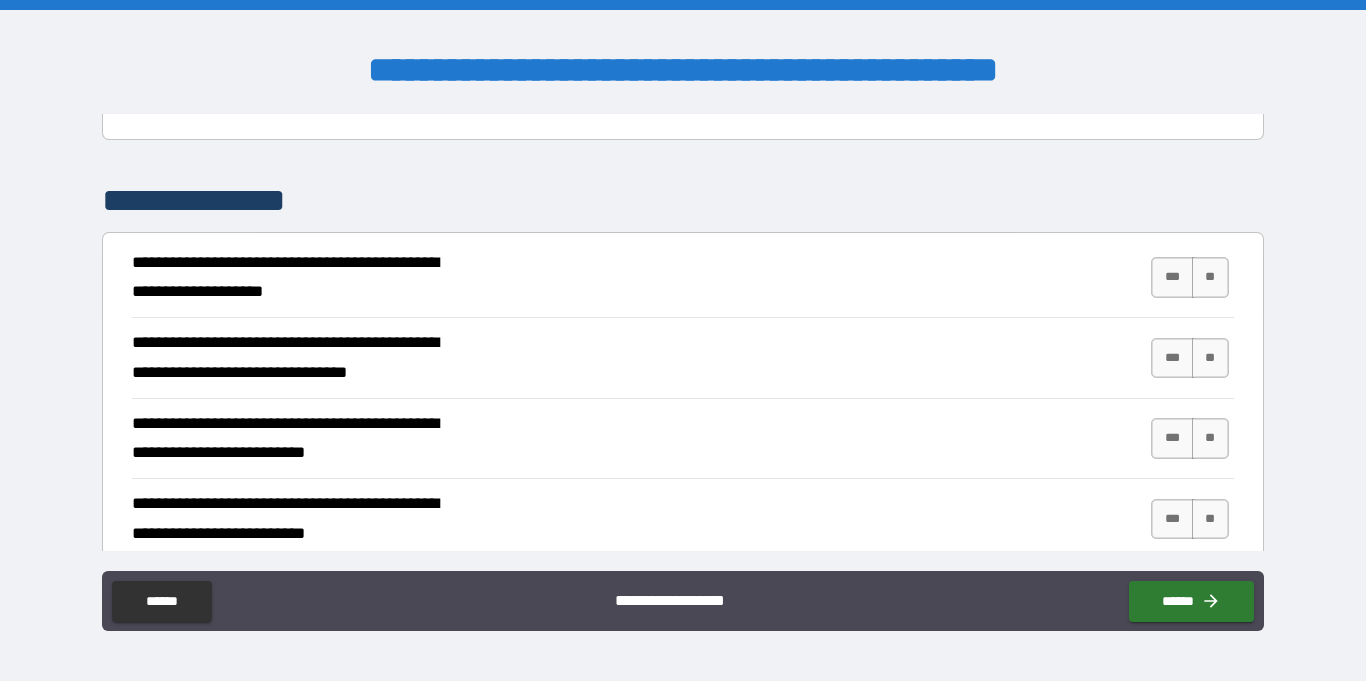 scroll, scrollTop: 511, scrollLeft: 0, axis: vertical 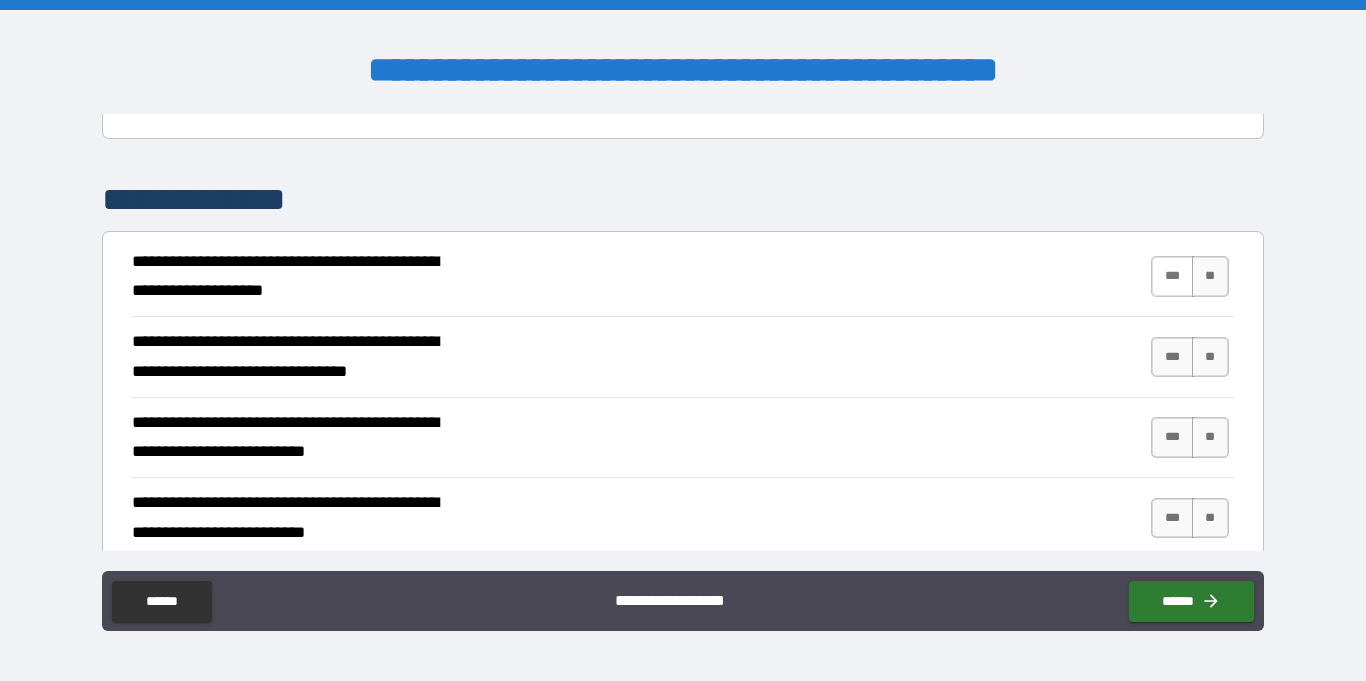 click on "***" at bounding box center [1172, 276] 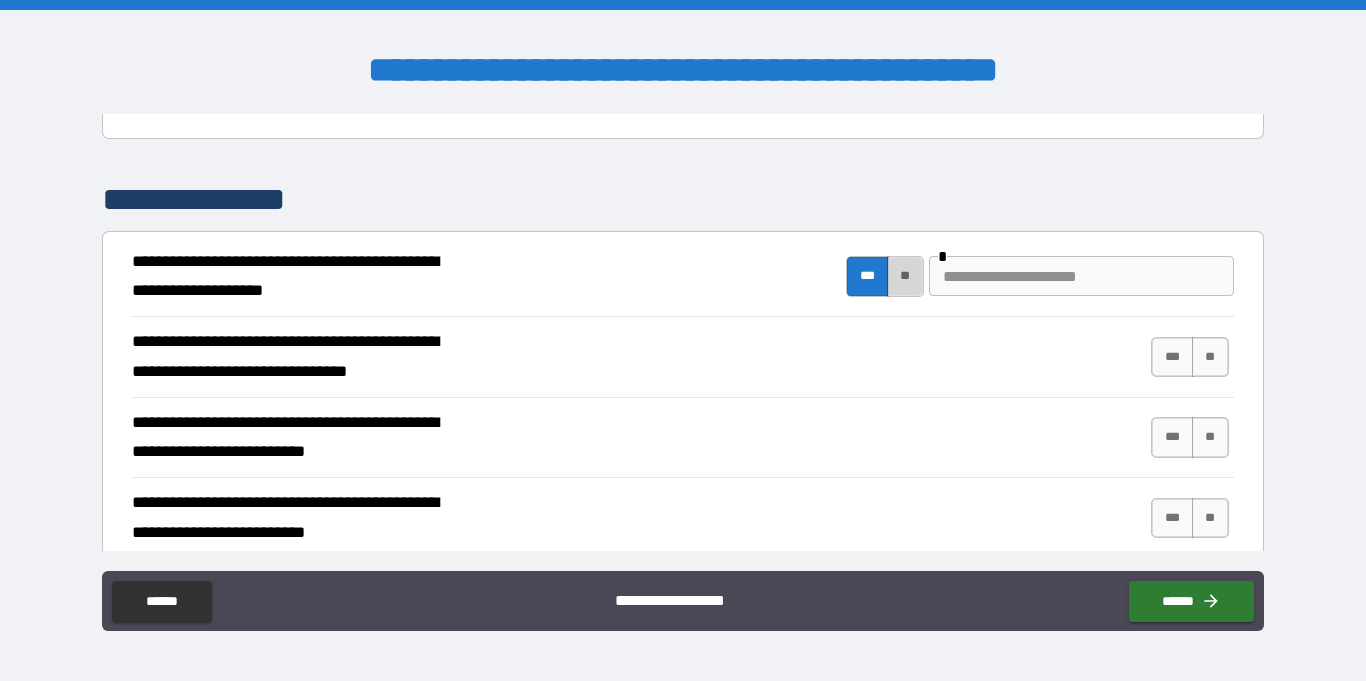 click on "**" at bounding box center [905, 276] 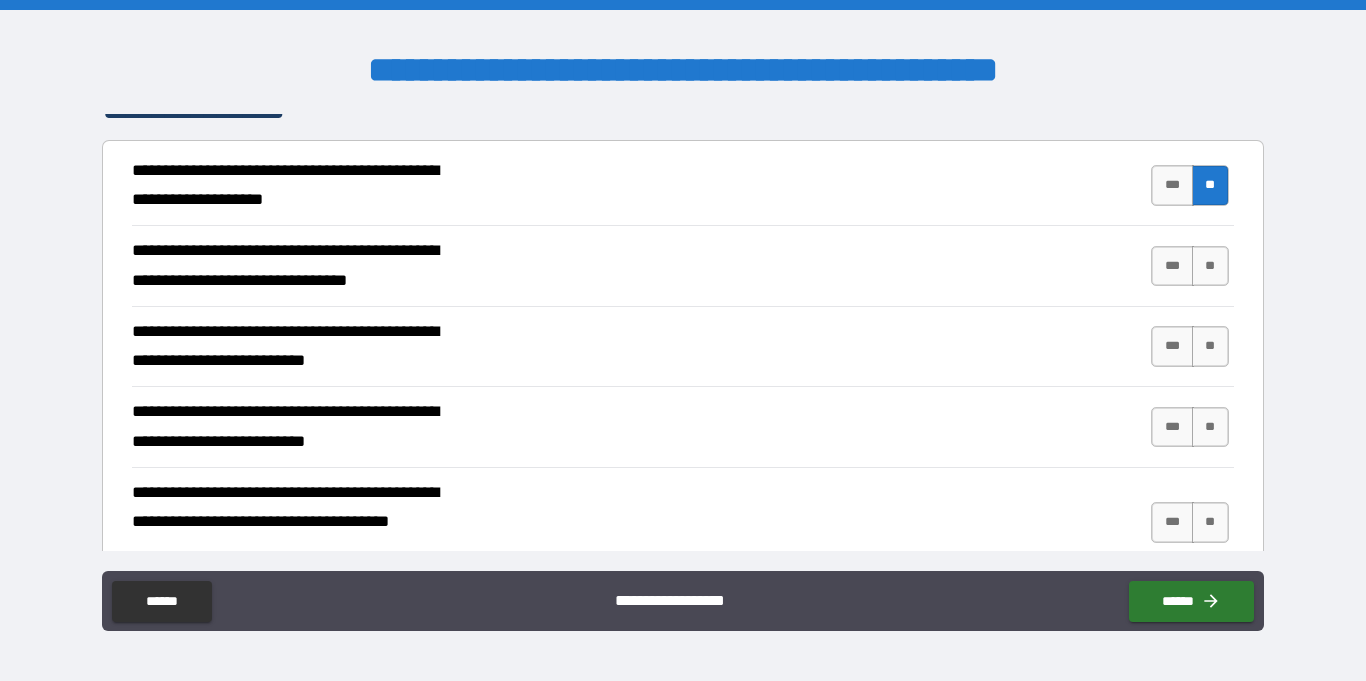 scroll, scrollTop: 620, scrollLeft: 0, axis: vertical 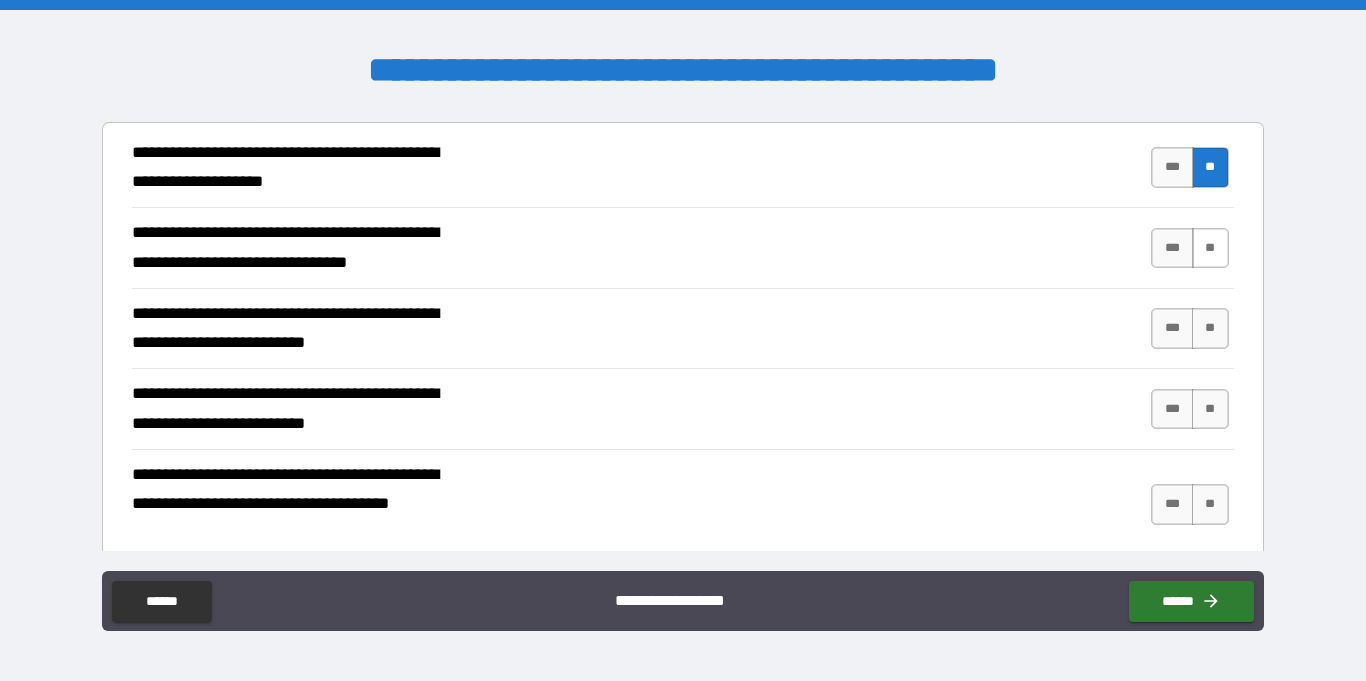 click on "**" at bounding box center [1210, 248] 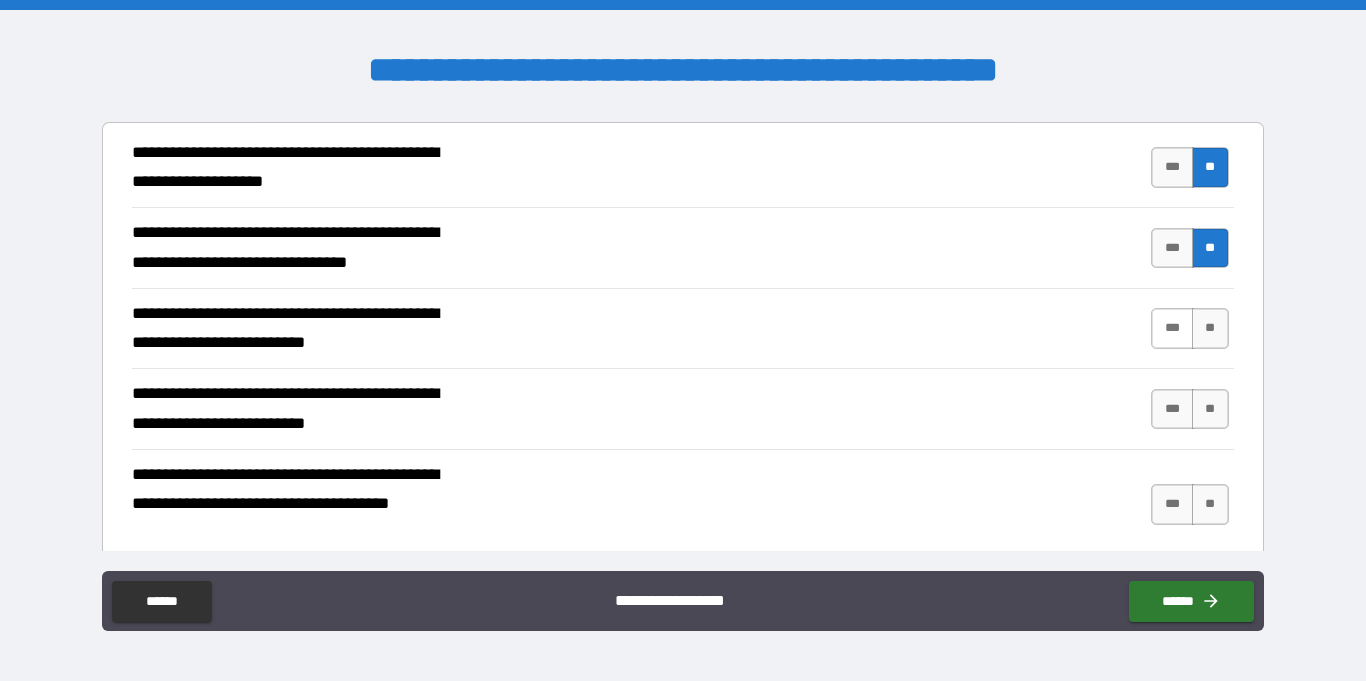 click on "***" at bounding box center [1172, 328] 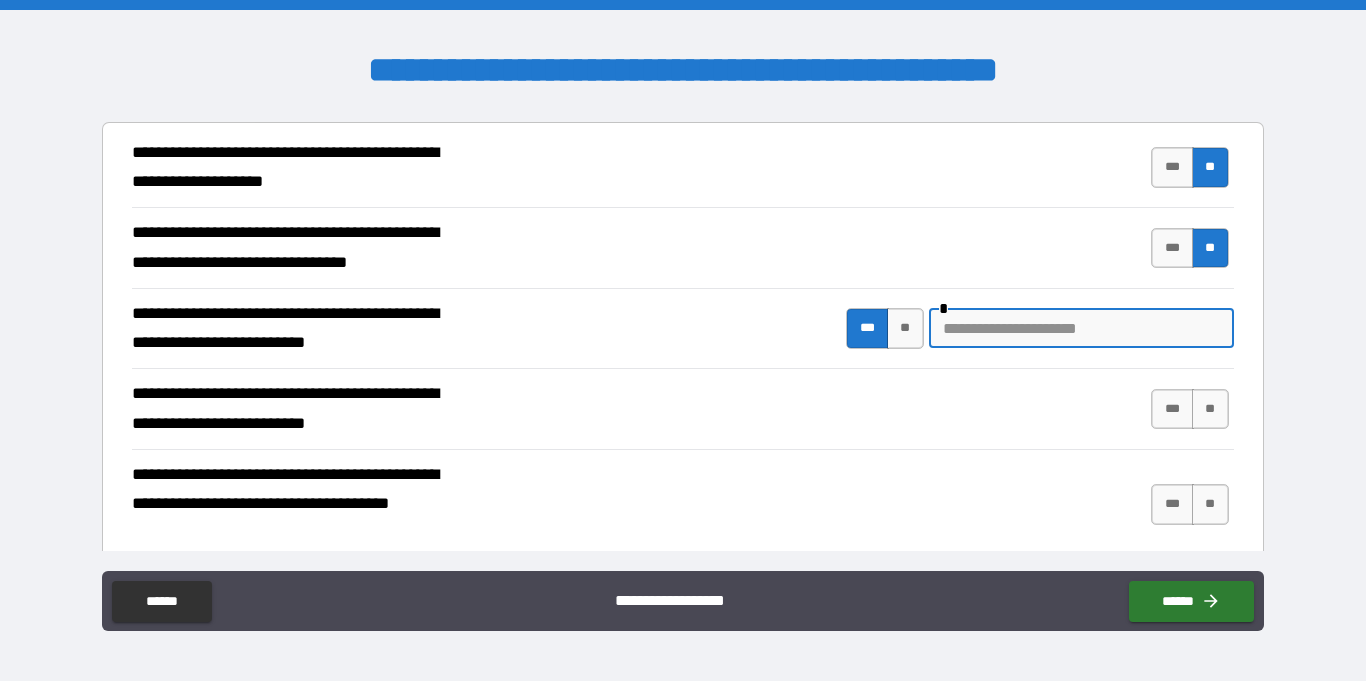 click at bounding box center [1081, 328] 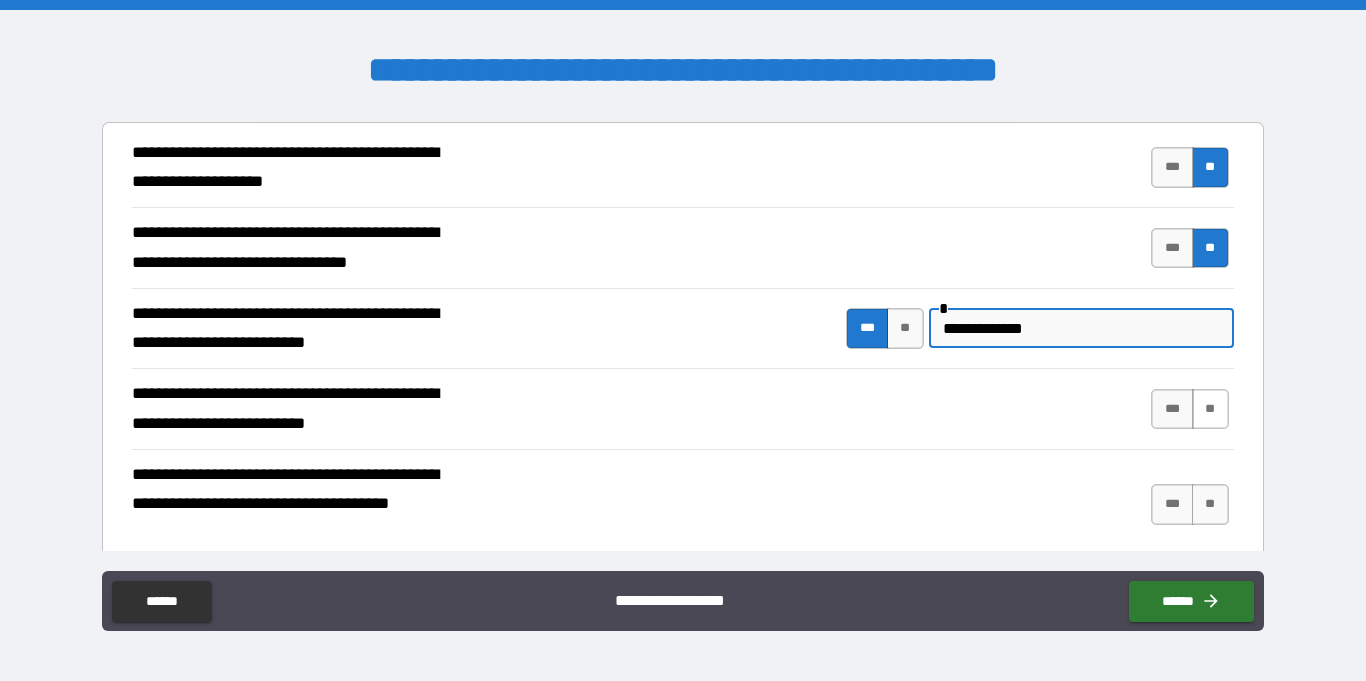 type on "**********" 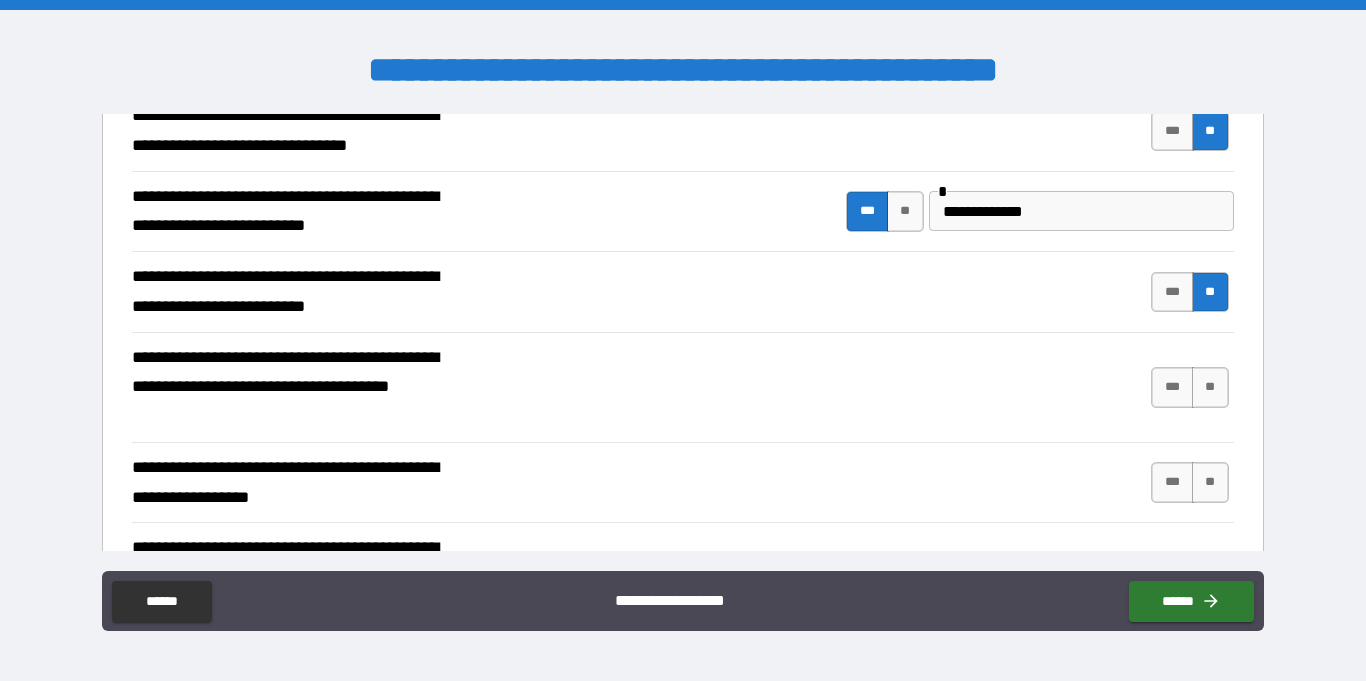 scroll, scrollTop: 740, scrollLeft: 0, axis: vertical 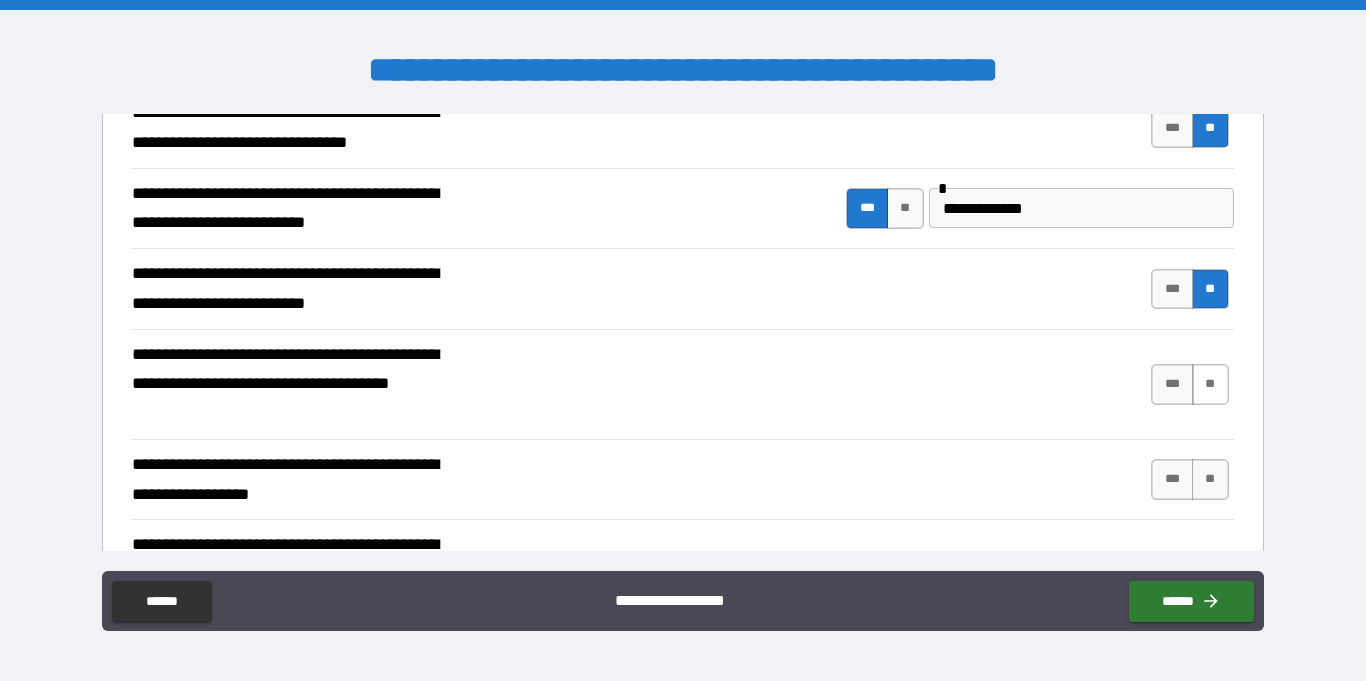 click on "**" at bounding box center [1210, 384] 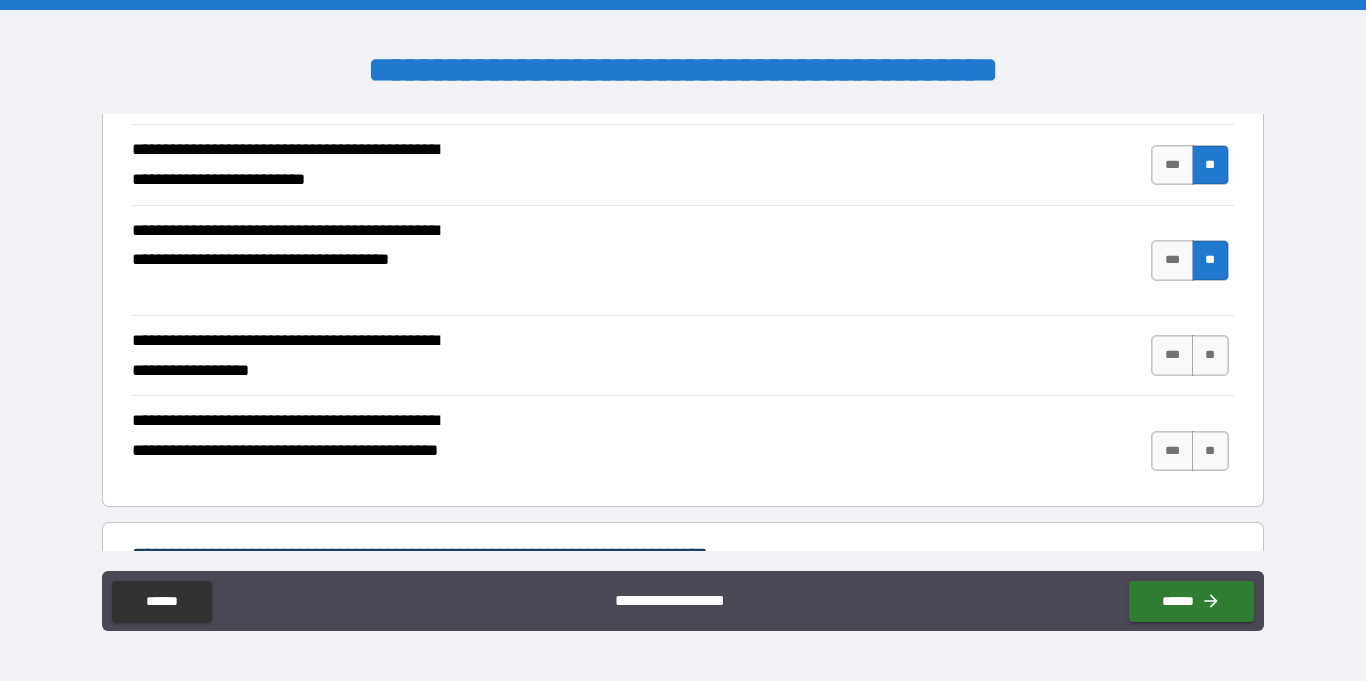 scroll, scrollTop: 865, scrollLeft: 0, axis: vertical 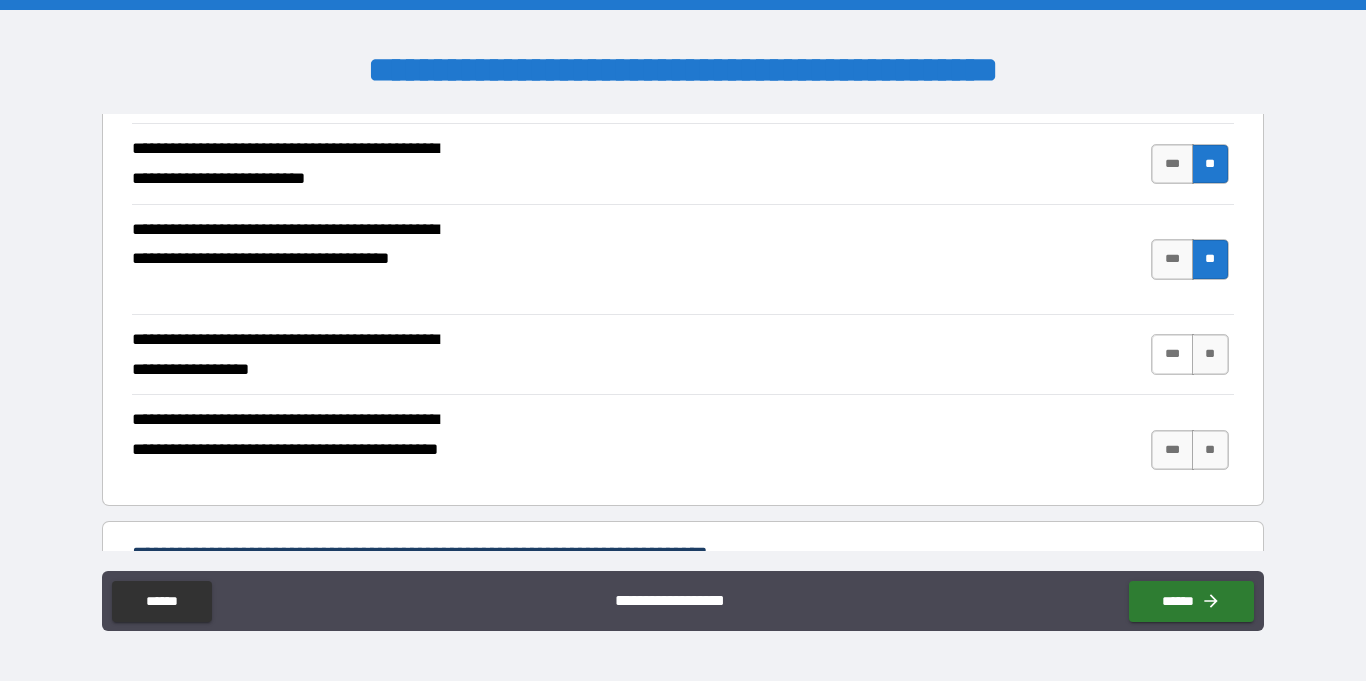 click on "***" at bounding box center (1172, 354) 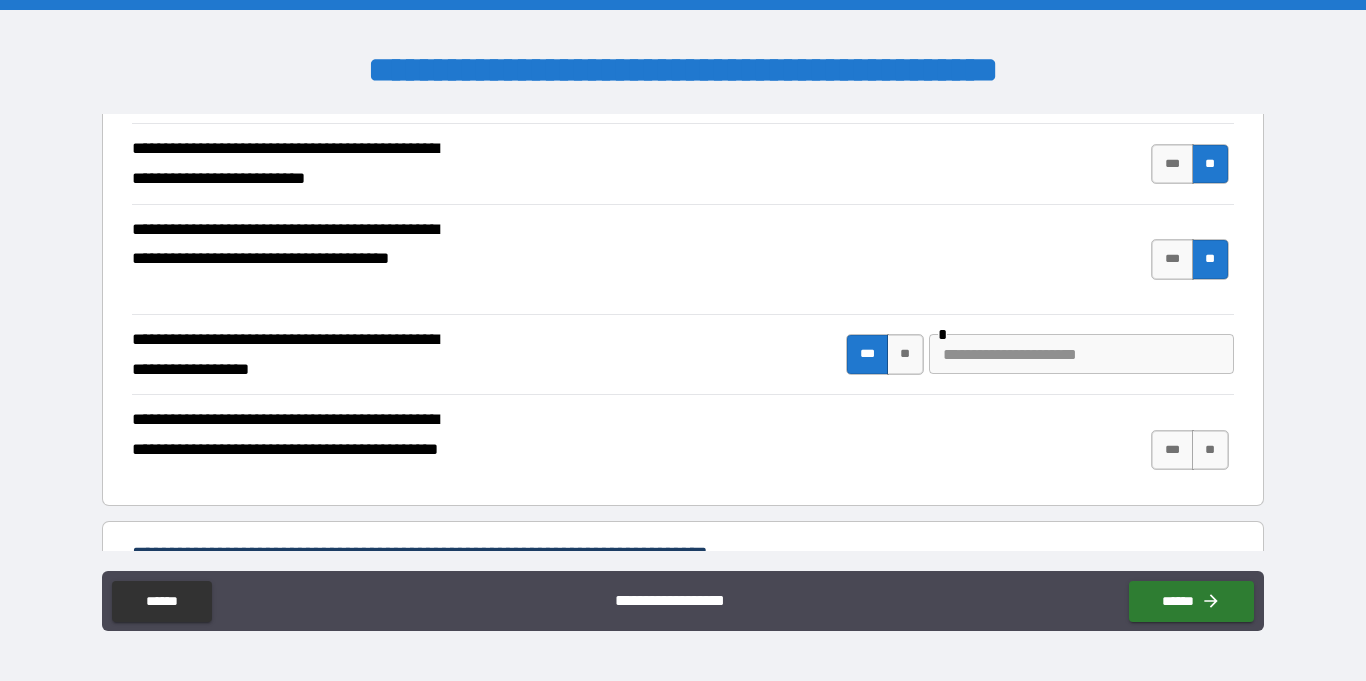 click at bounding box center [1081, 354] 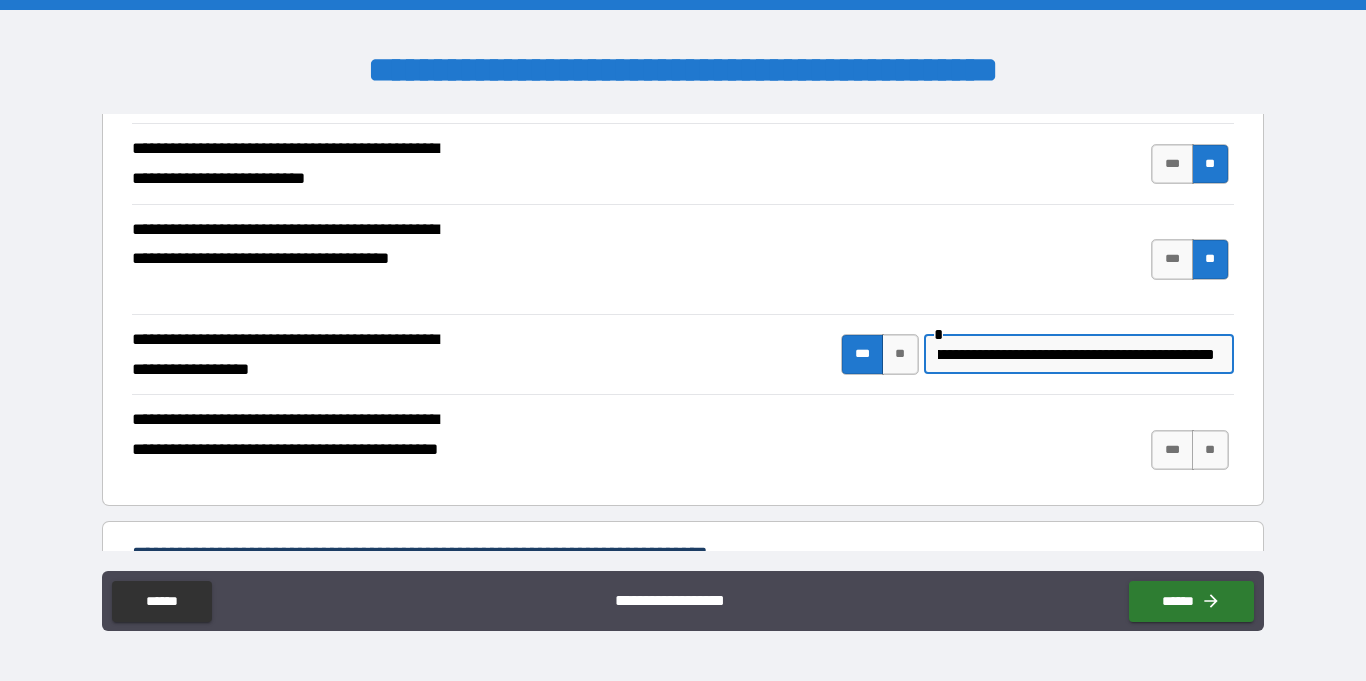 scroll, scrollTop: 0, scrollLeft: 306, axis: horizontal 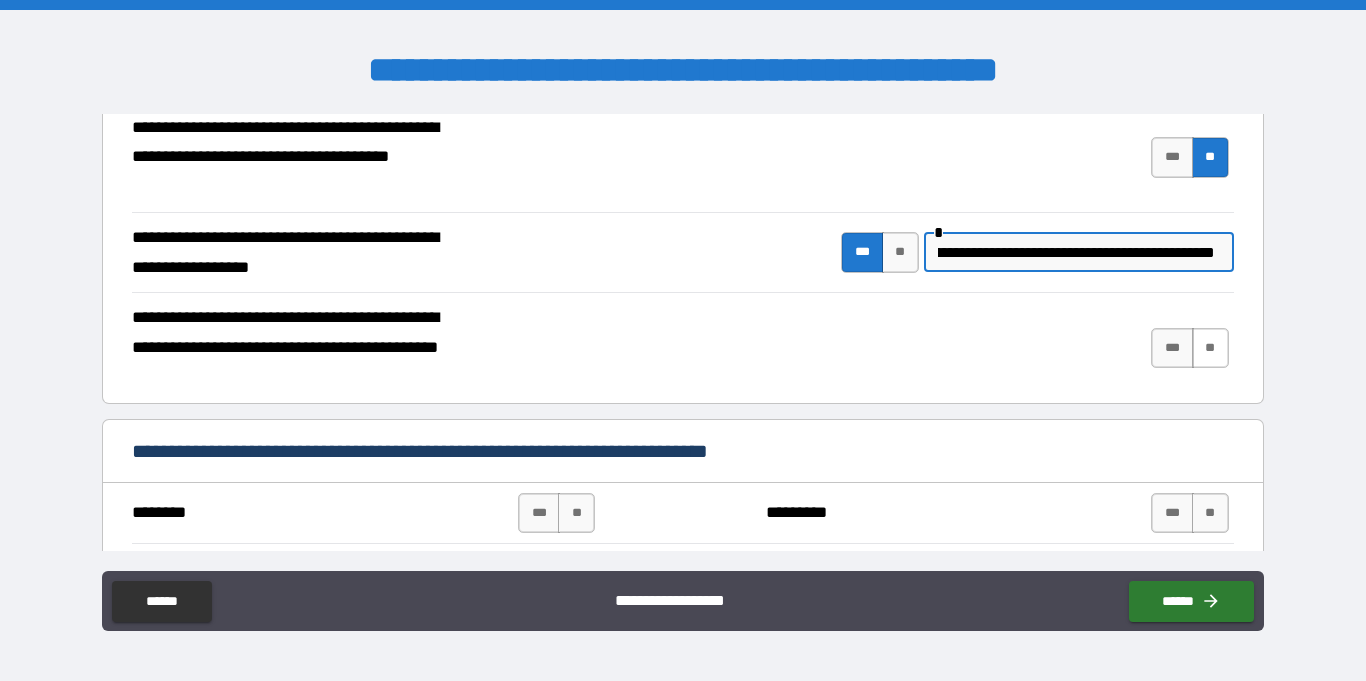 type on "**********" 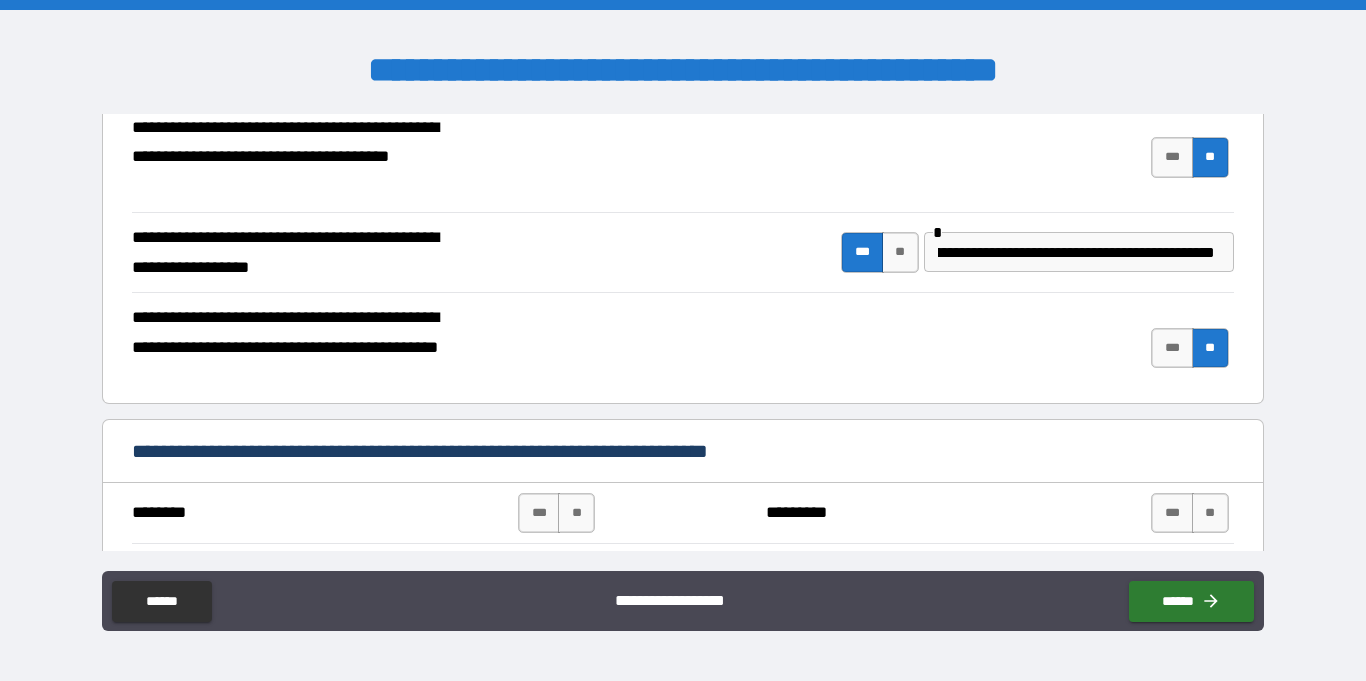 scroll, scrollTop: 0, scrollLeft: 0, axis: both 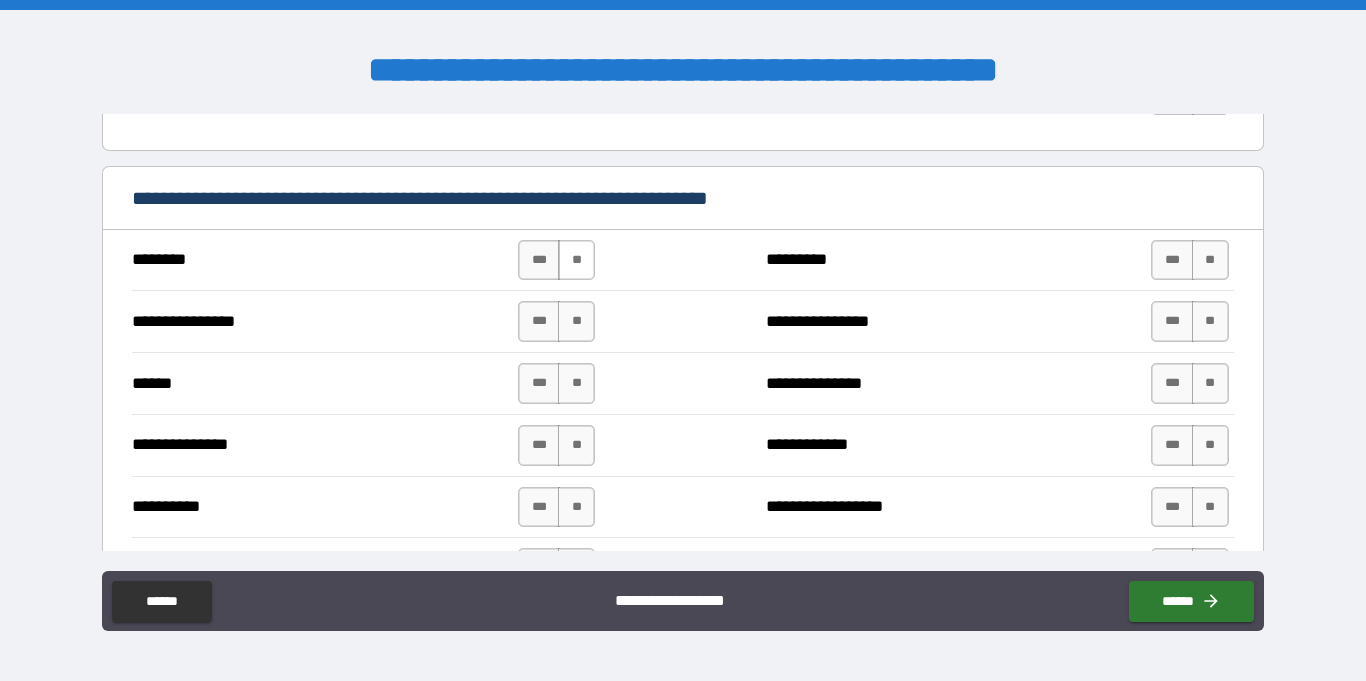click on "**" at bounding box center (576, 260) 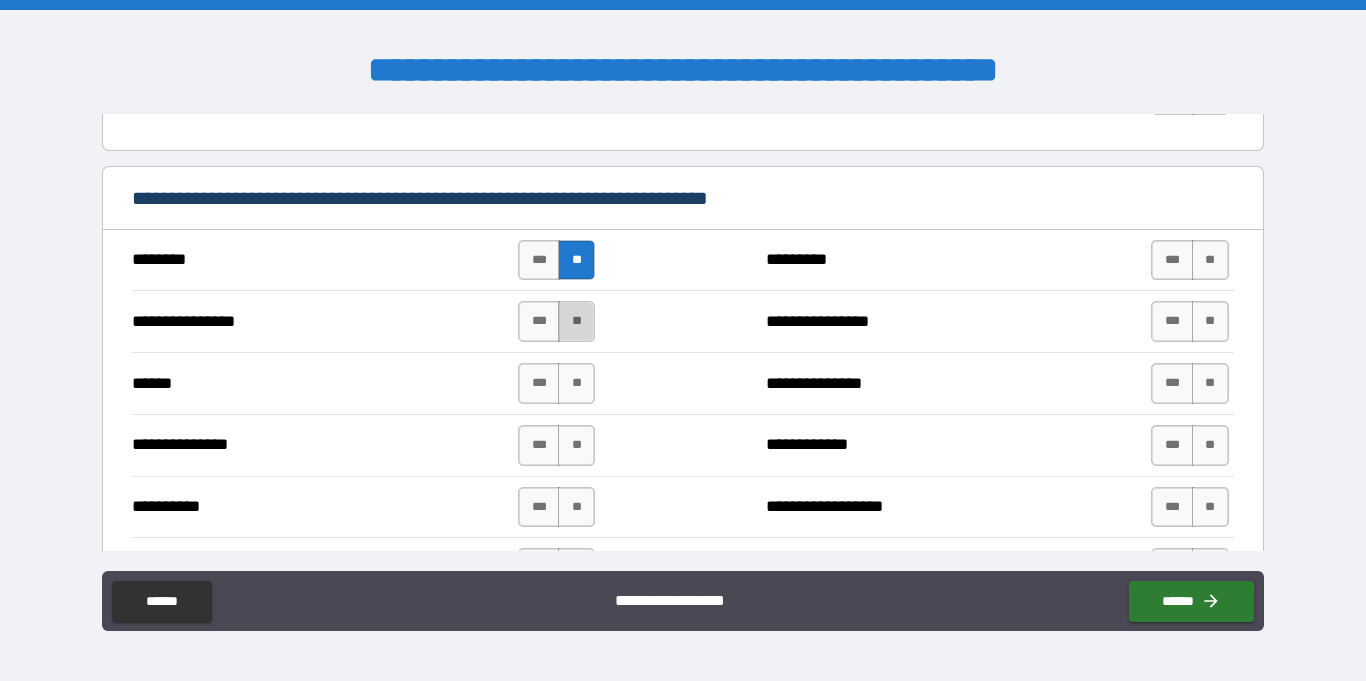 click on "**" at bounding box center [576, 321] 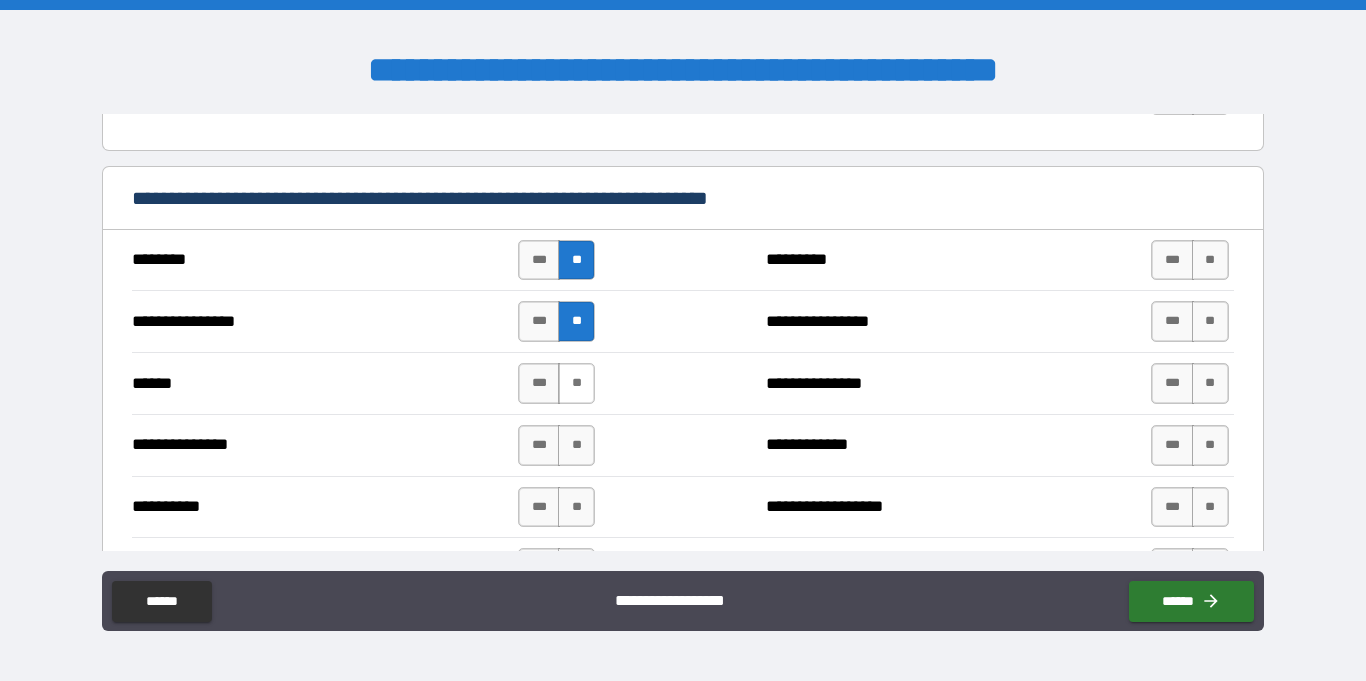 click on "**" at bounding box center [576, 383] 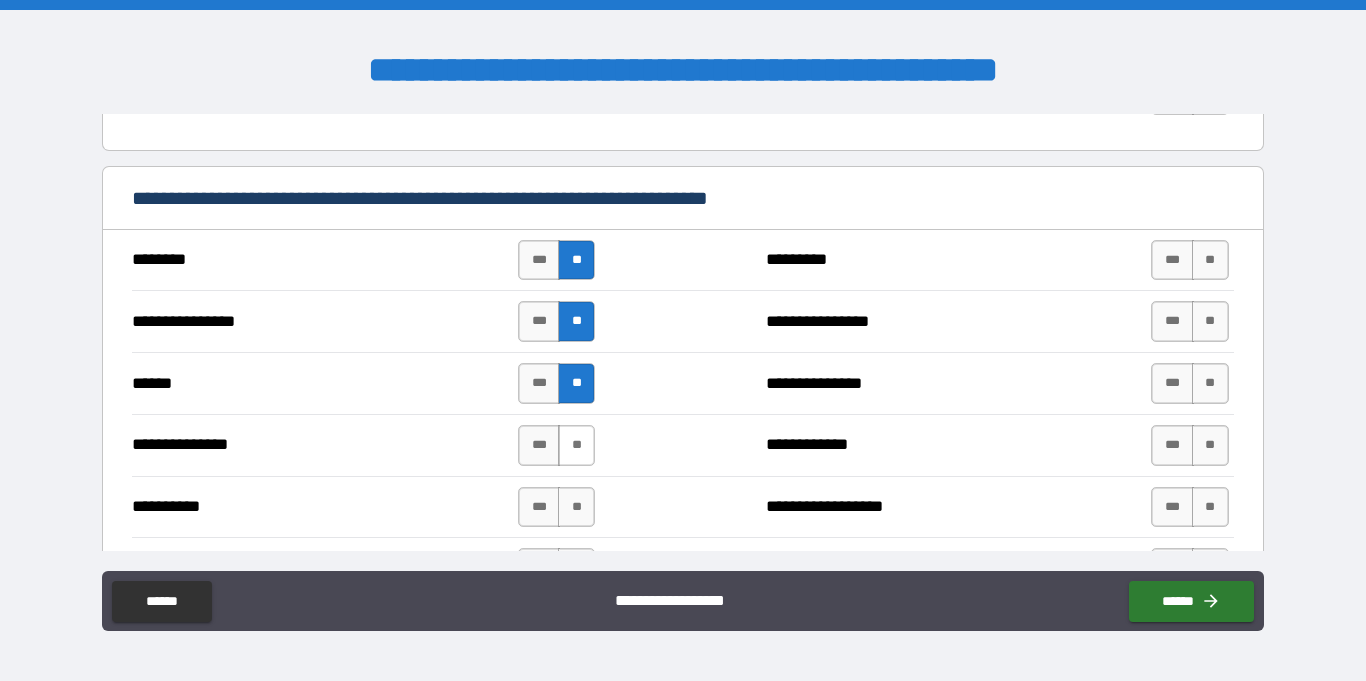 click on "**" at bounding box center (576, 445) 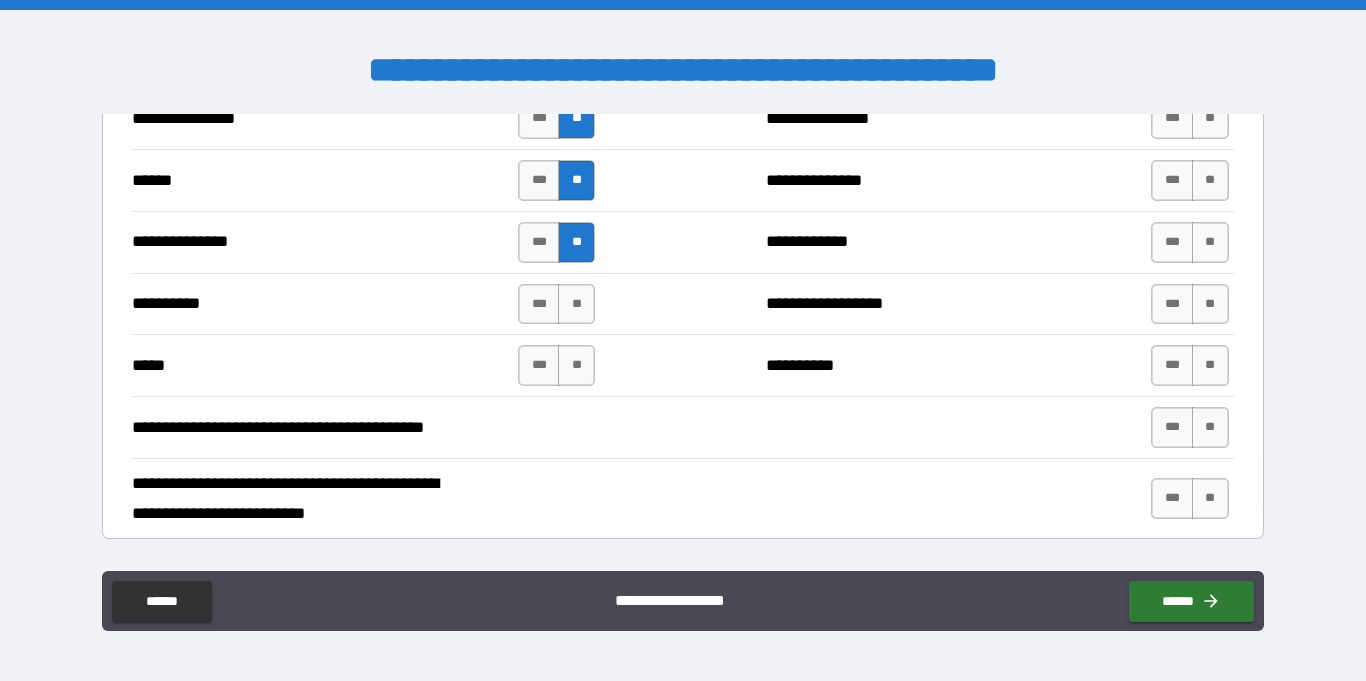 scroll, scrollTop: 1427, scrollLeft: 0, axis: vertical 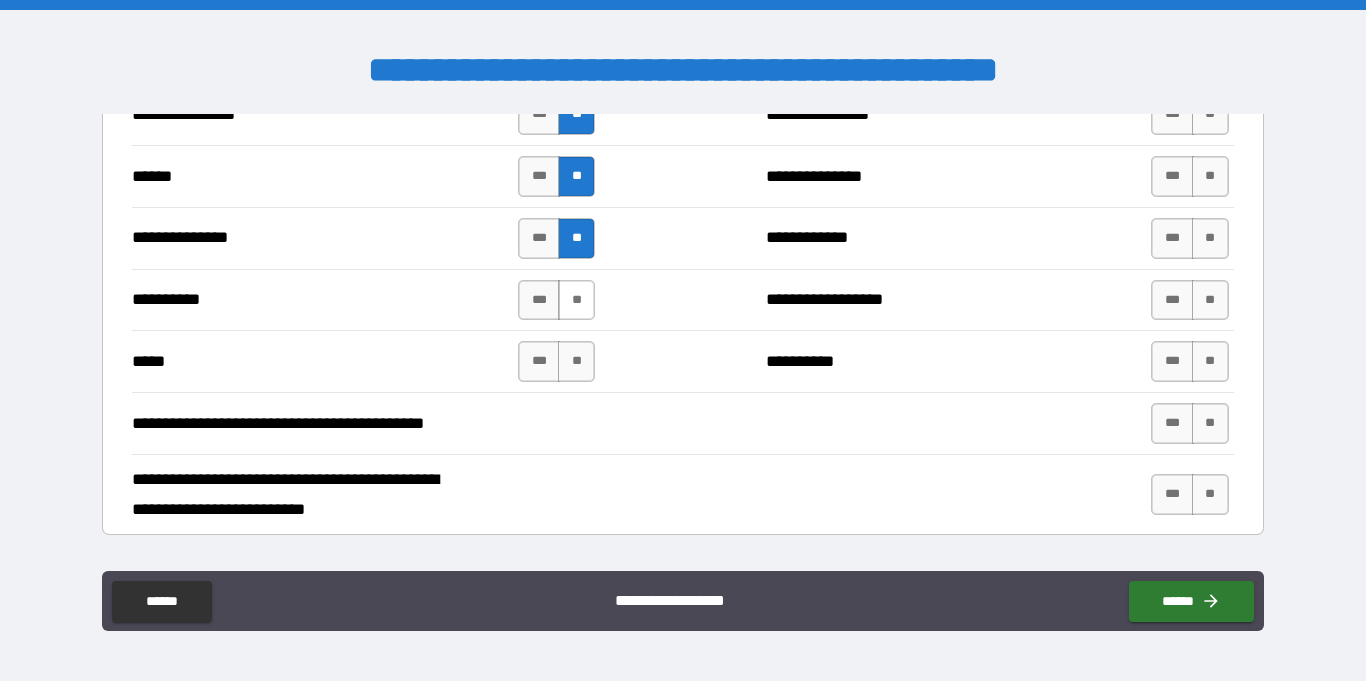 click on "**" at bounding box center (576, 300) 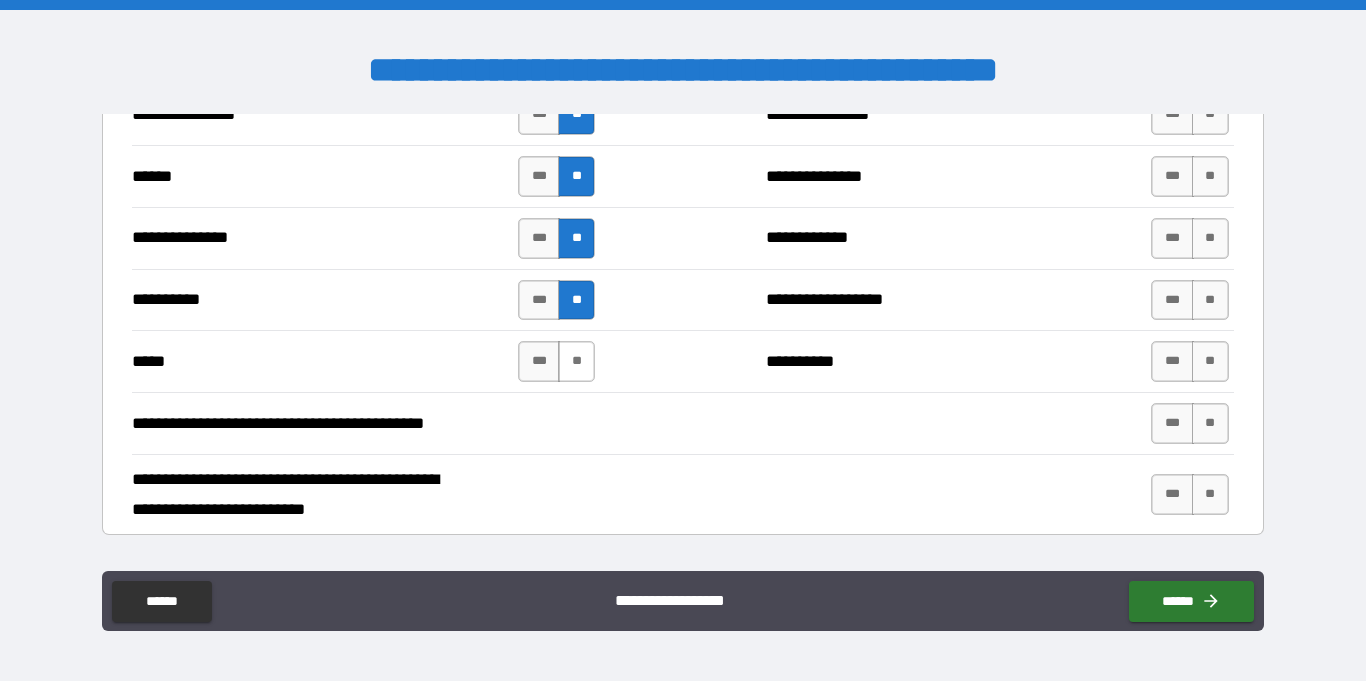 click on "**" at bounding box center [576, 361] 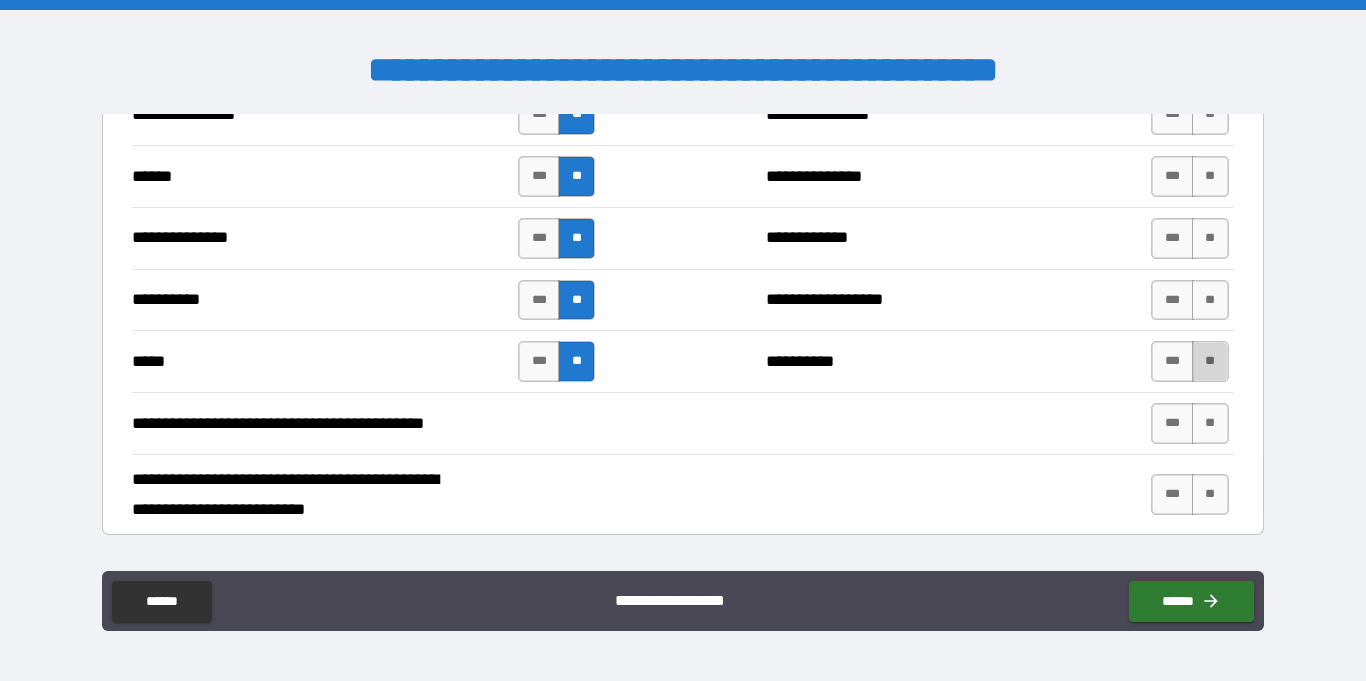click on "**" at bounding box center (1210, 361) 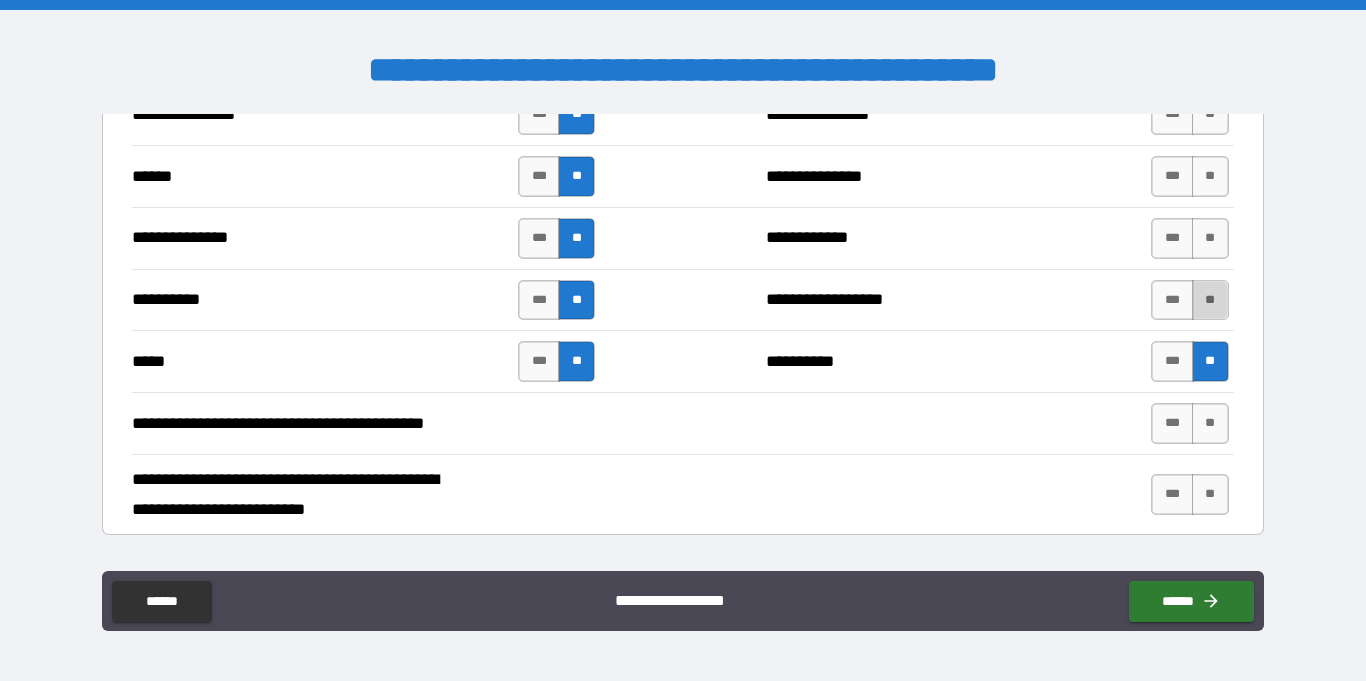click on "**" at bounding box center [1210, 300] 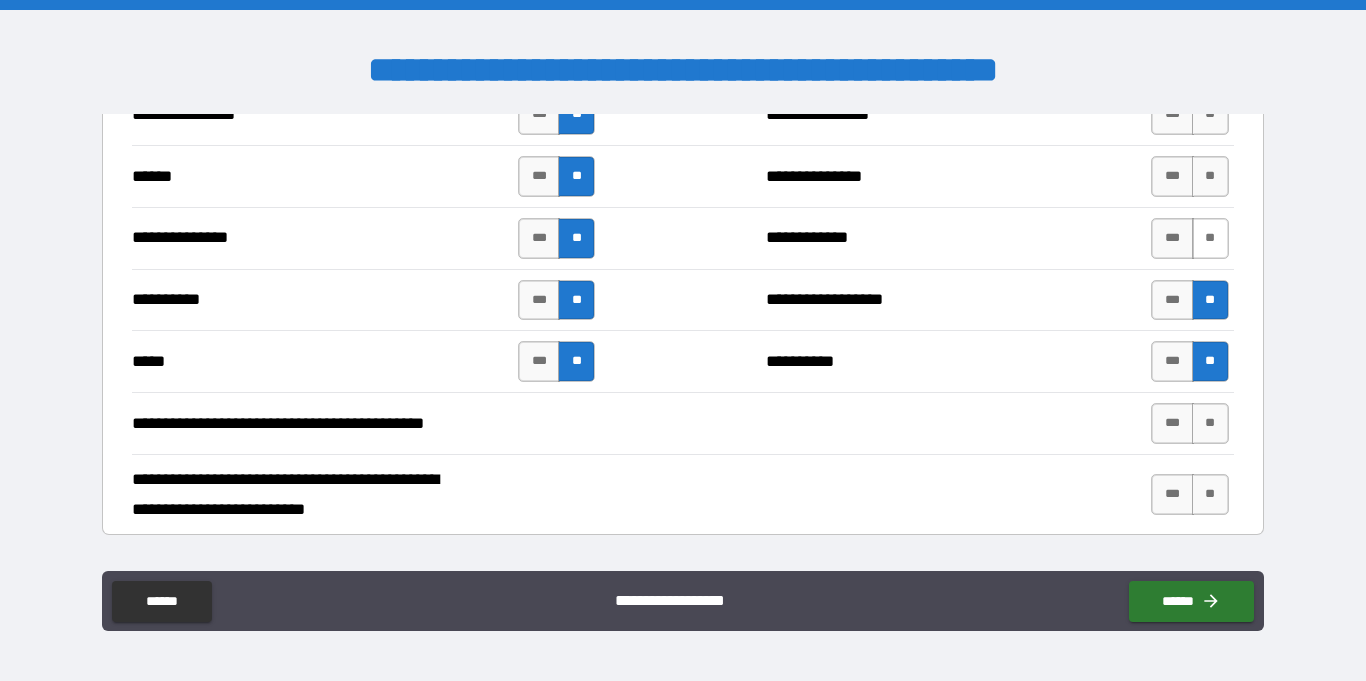 click on "**" at bounding box center [1210, 238] 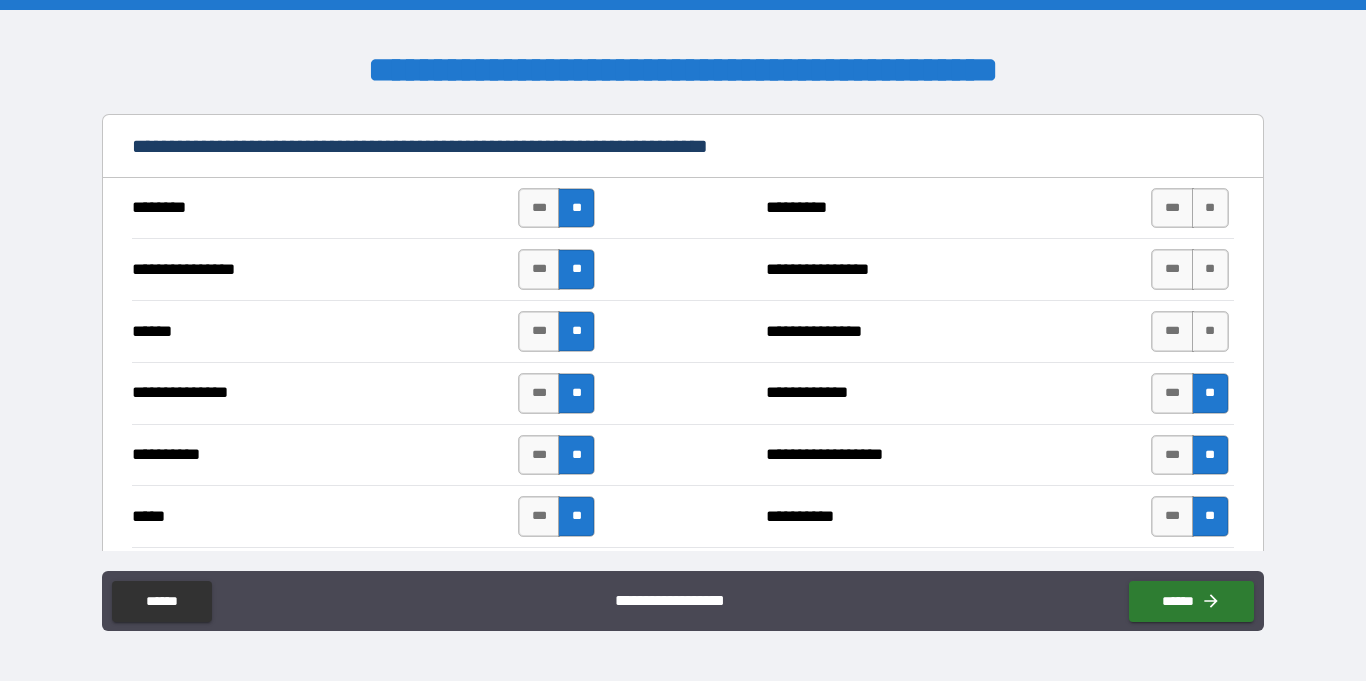 scroll, scrollTop: 1265, scrollLeft: 0, axis: vertical 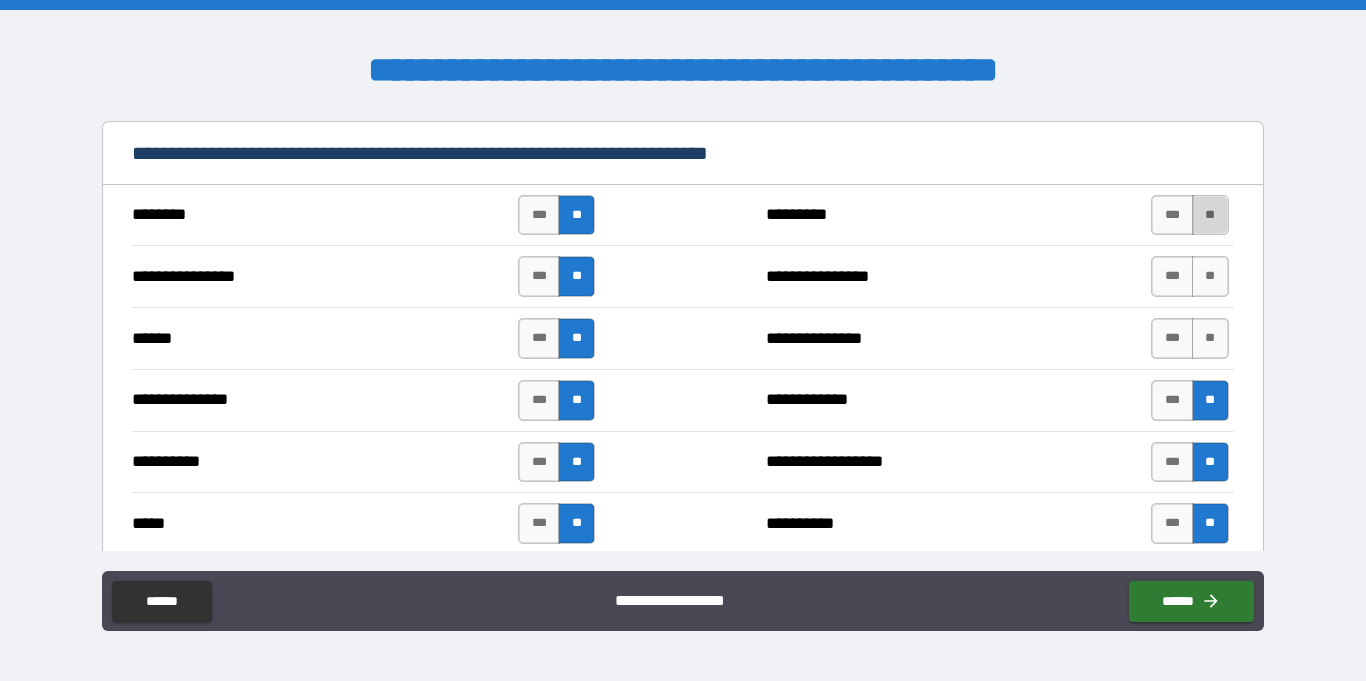 click on "**" at bounding box center [1210, 215] 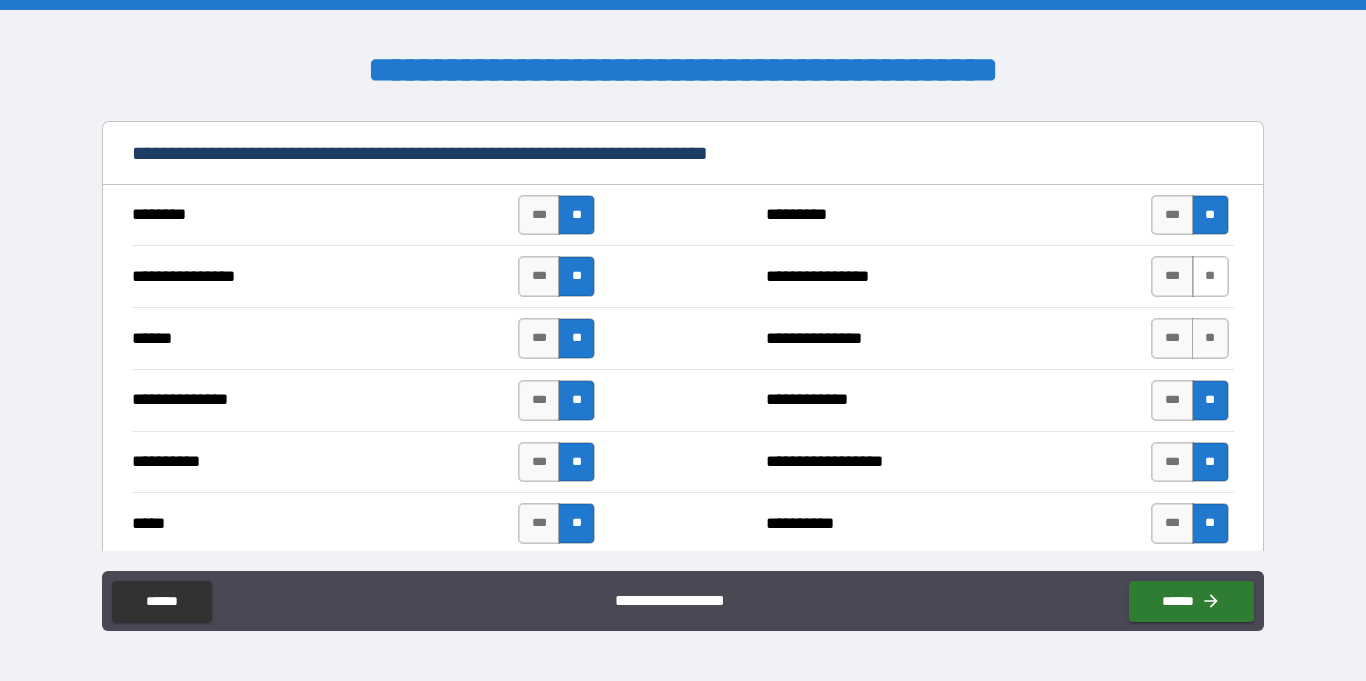 click on "**" at bounding box center (1210, 276) 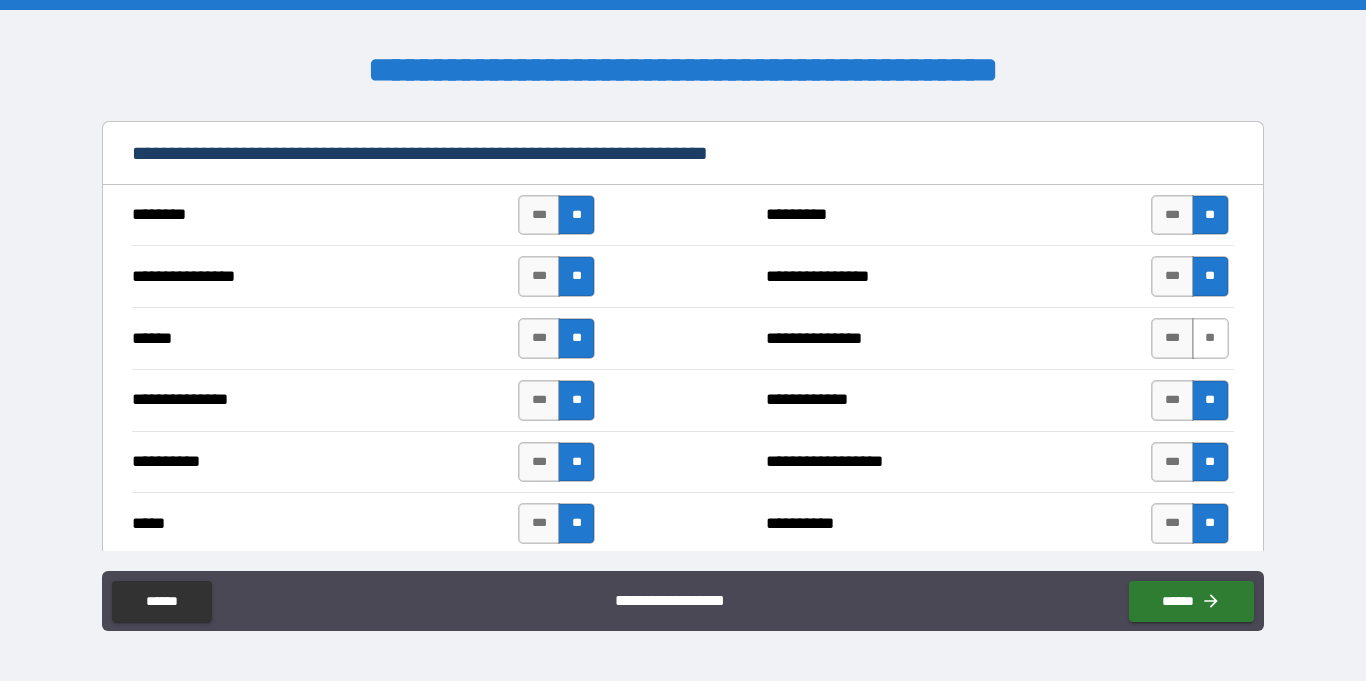 click on "**" at bounding box center (1210, 338) 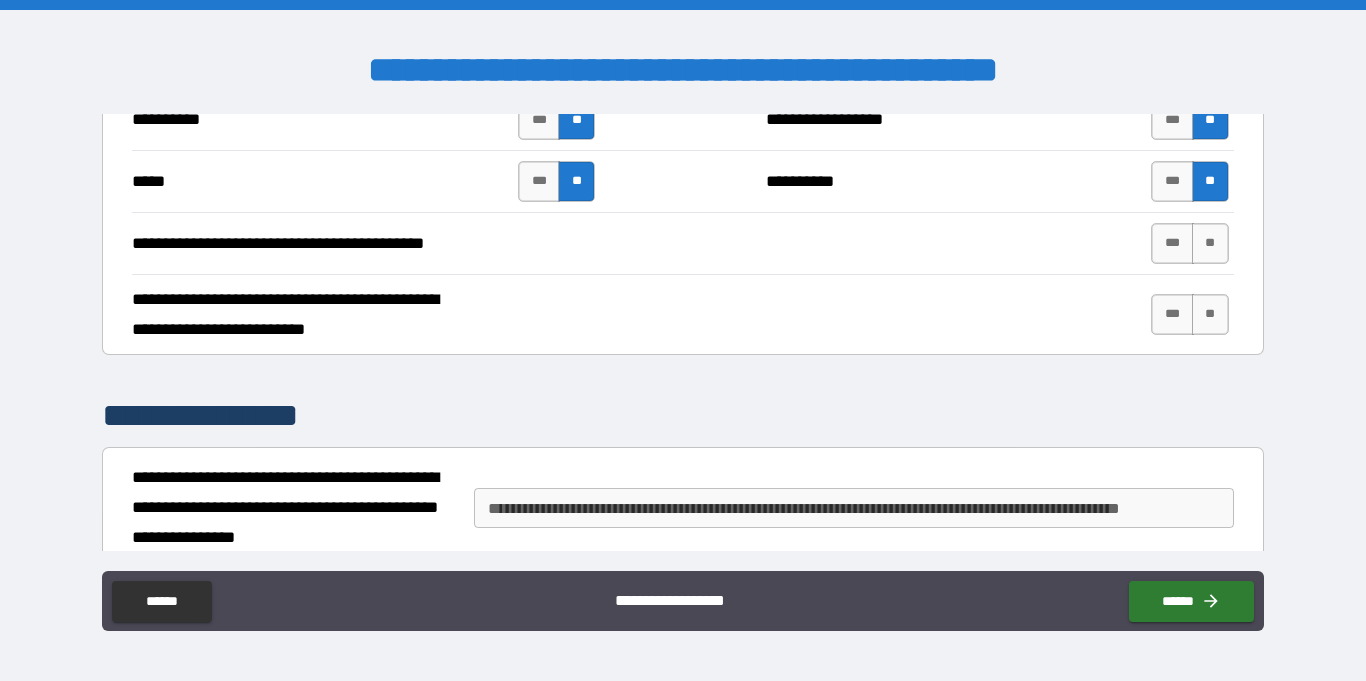 scroll, scrollTop: 1608, scrollLeft: 0, axis: vertical 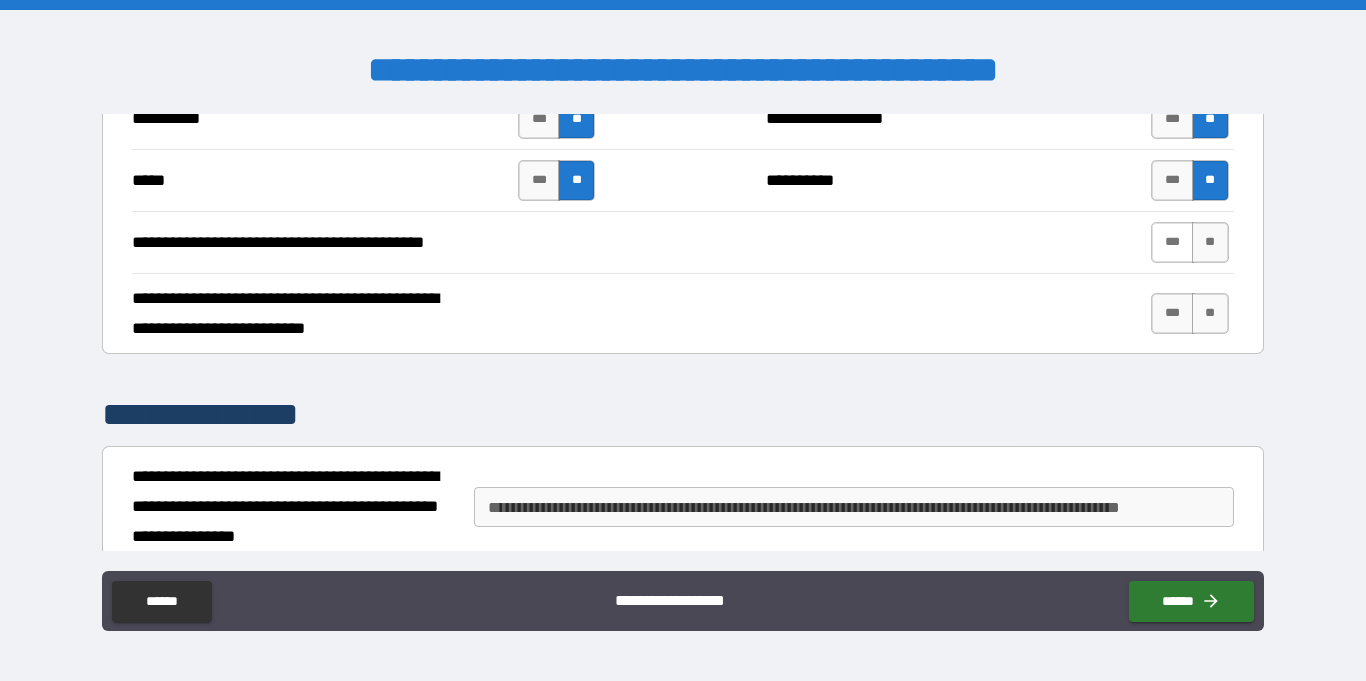click on "***" at bounding box center [1172, 242] 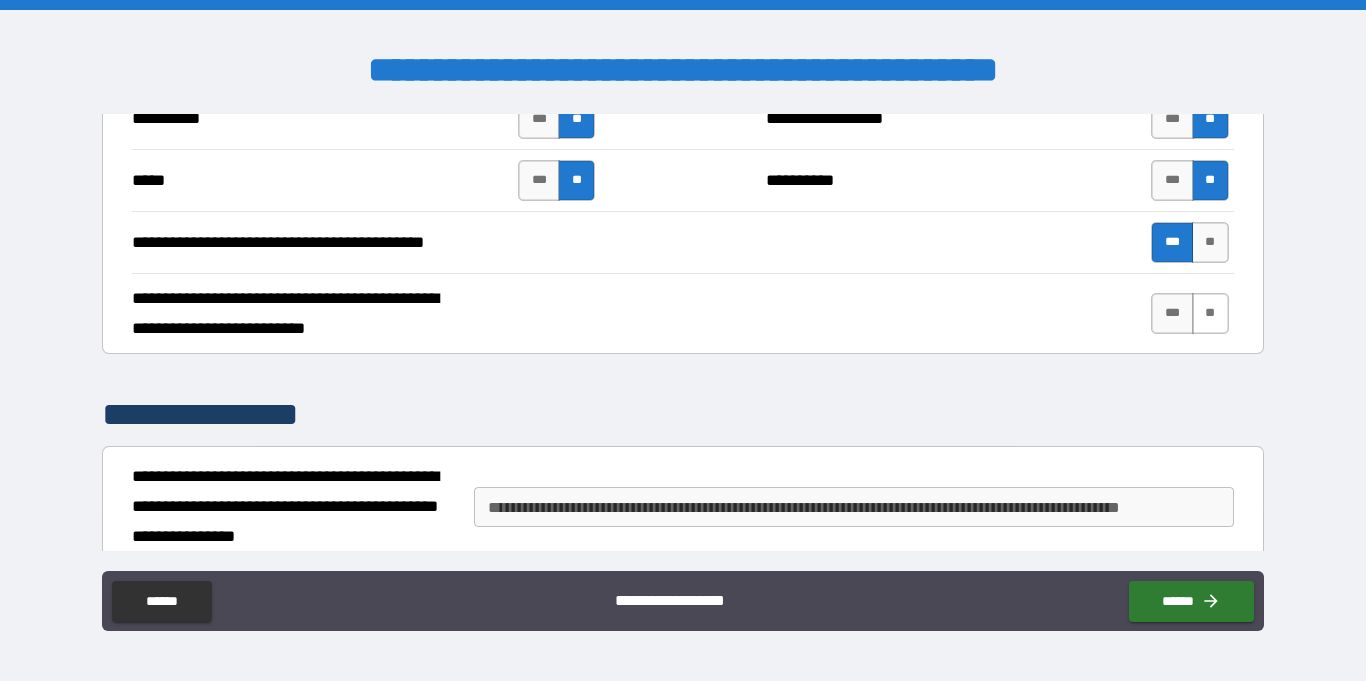 click on "**" at bounding box center (1210, 313) 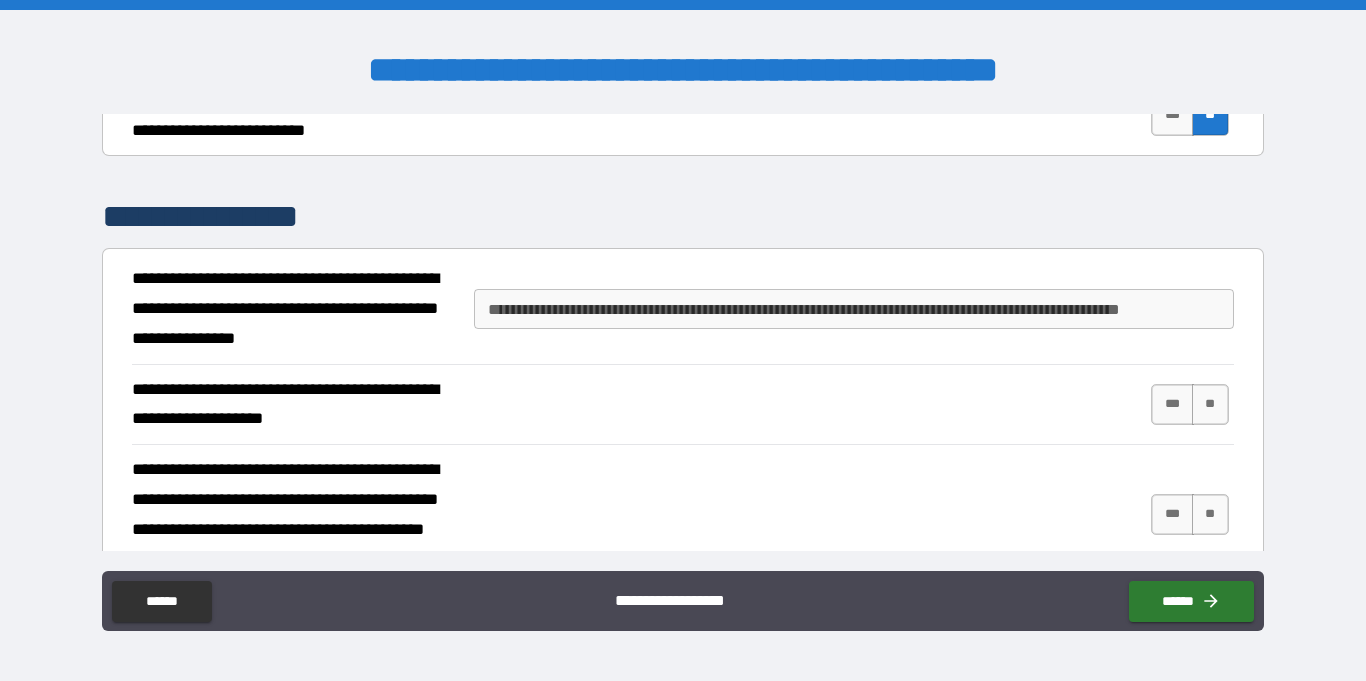 scroll, scrollTop: 1822, scrollLeft: 0, axis: vertical 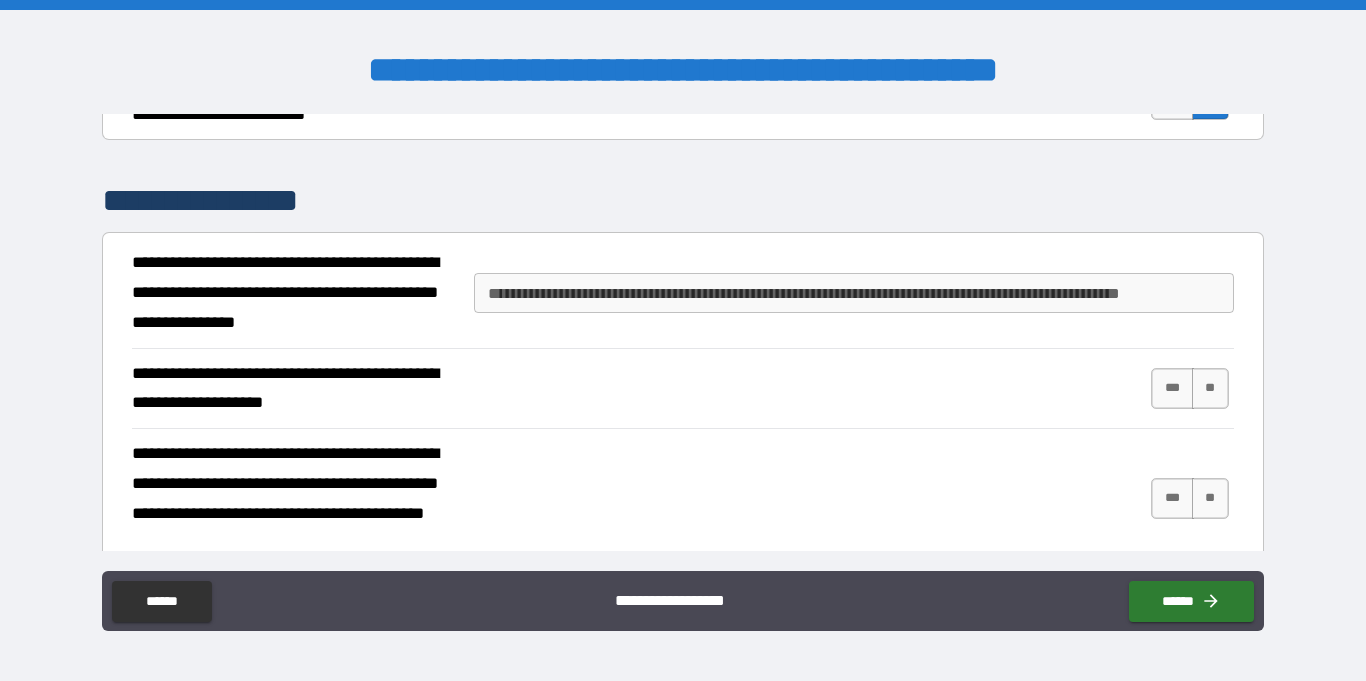click on "**********" at bounding box center [854, 293] 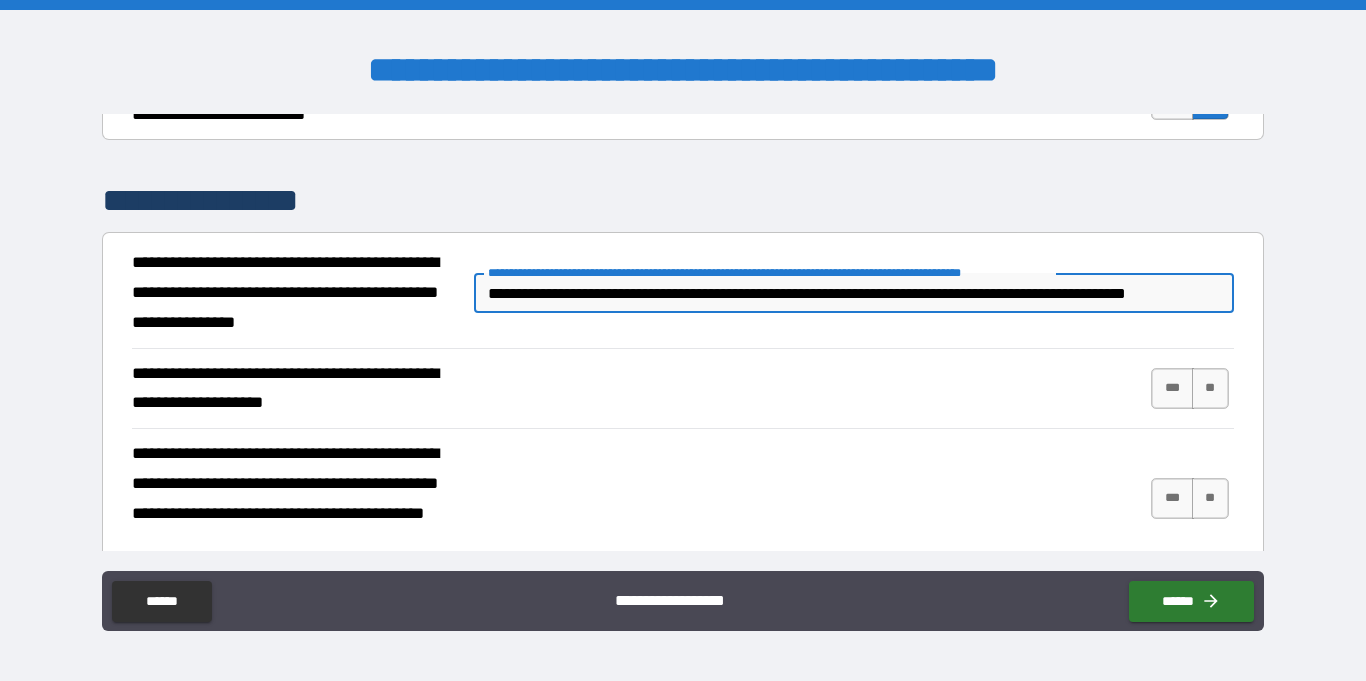 scroll, scrollTop: 0, scrollLeft: 14, axis: horizontal 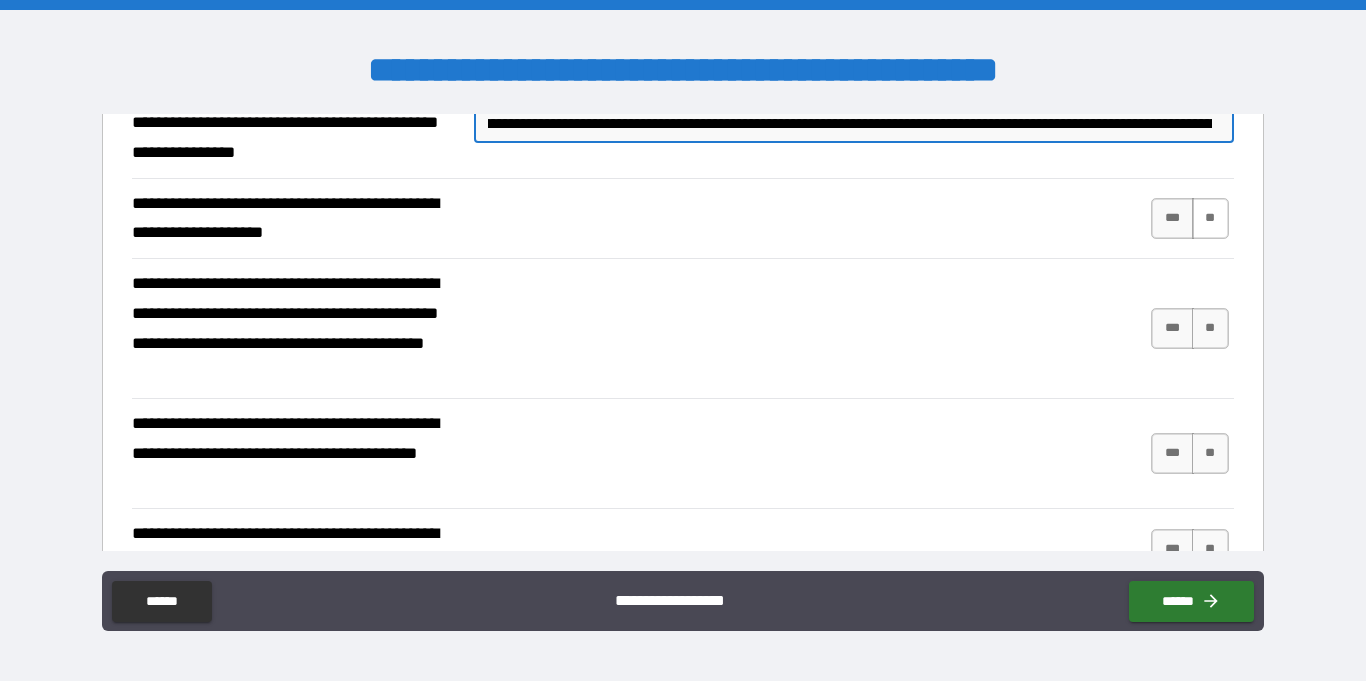 type on "**********" 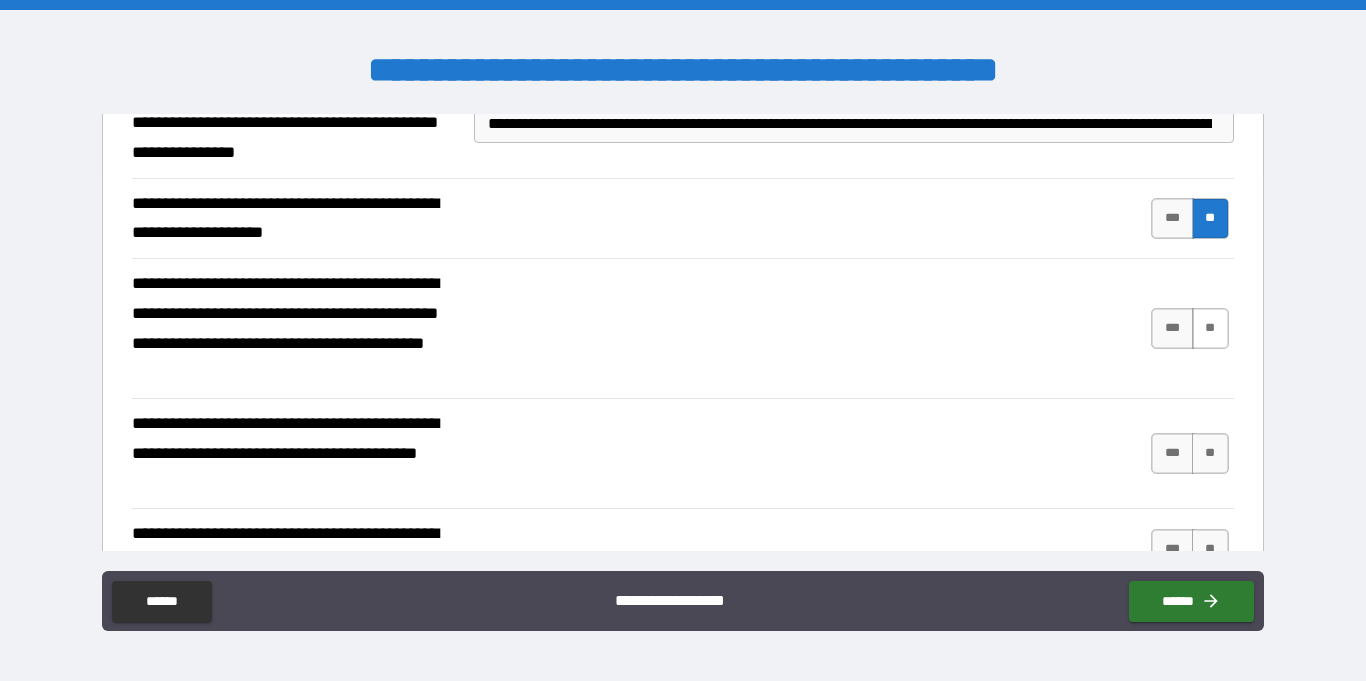 click on "**" at bounding box center [1210, 328] 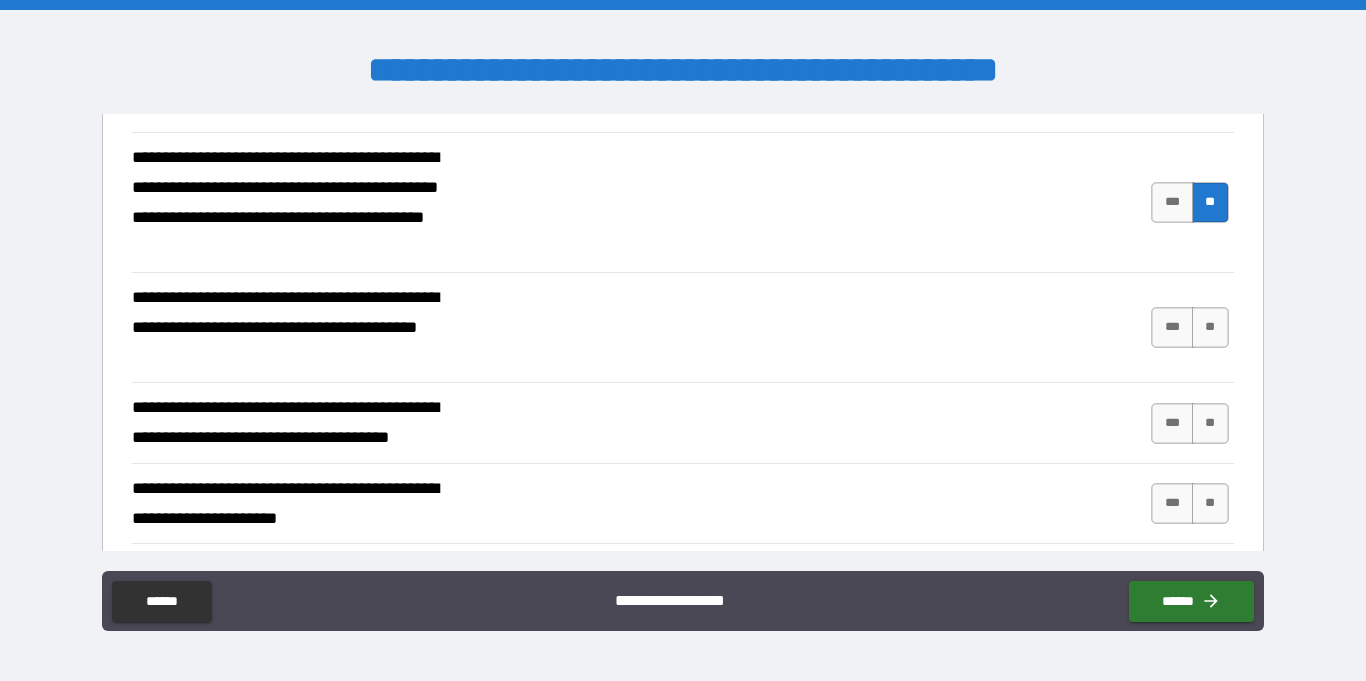 scroll, scrollTop: 2123, scrollLeft: 0, axis: vertical 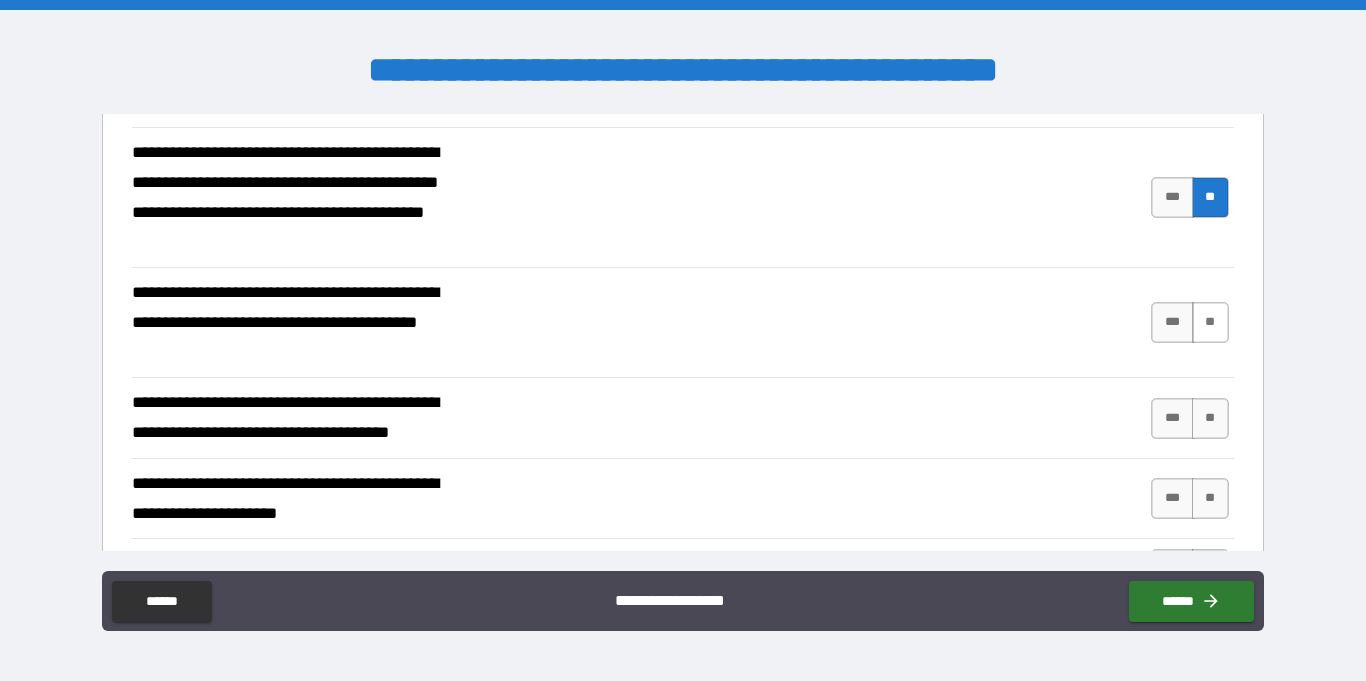 click on "**" at bounding box center [1210, 322] 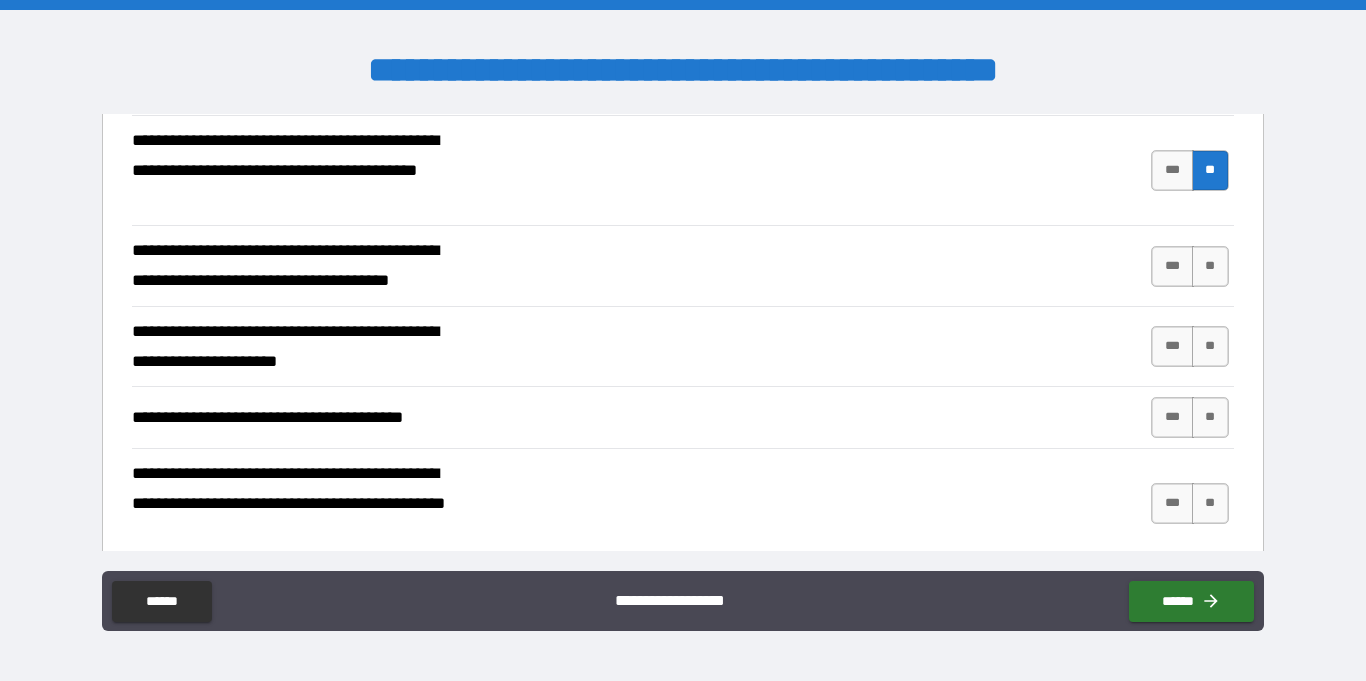 scroll, scrollTop: 2276, scrollLeft: 0, axis: vertical 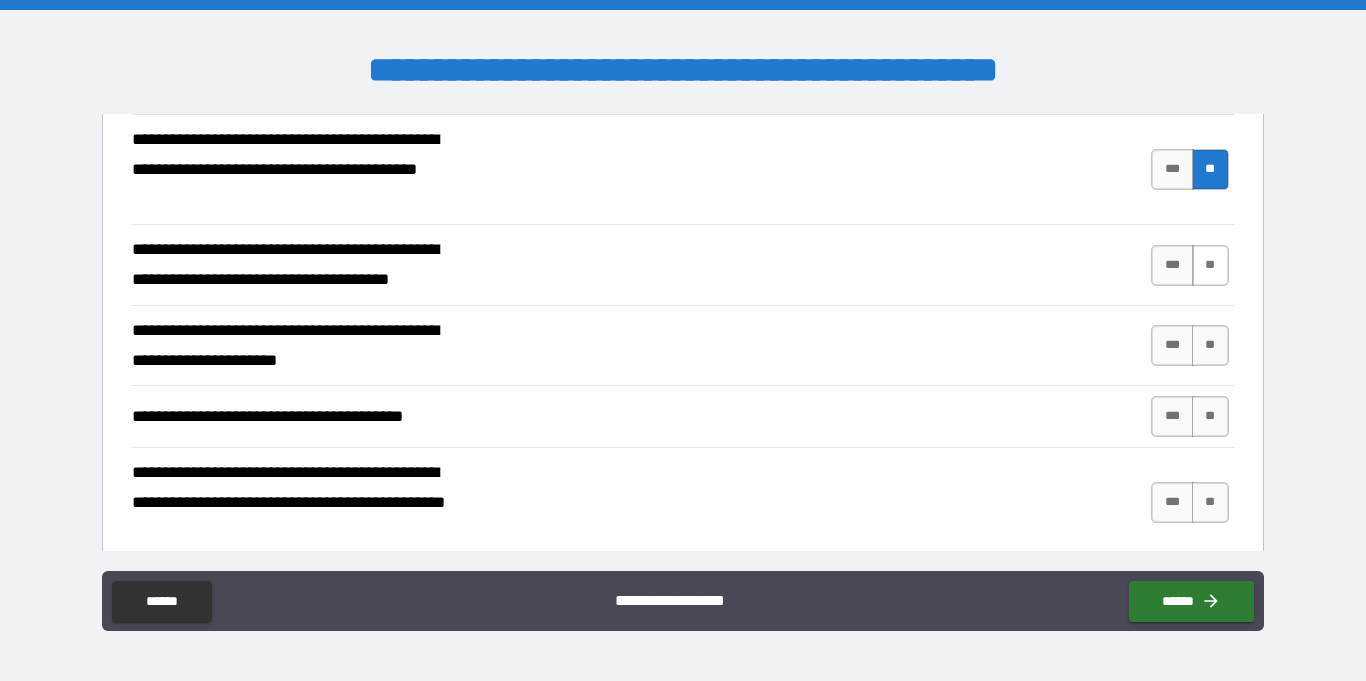 click on "**" at bounding box center (1210, 265) 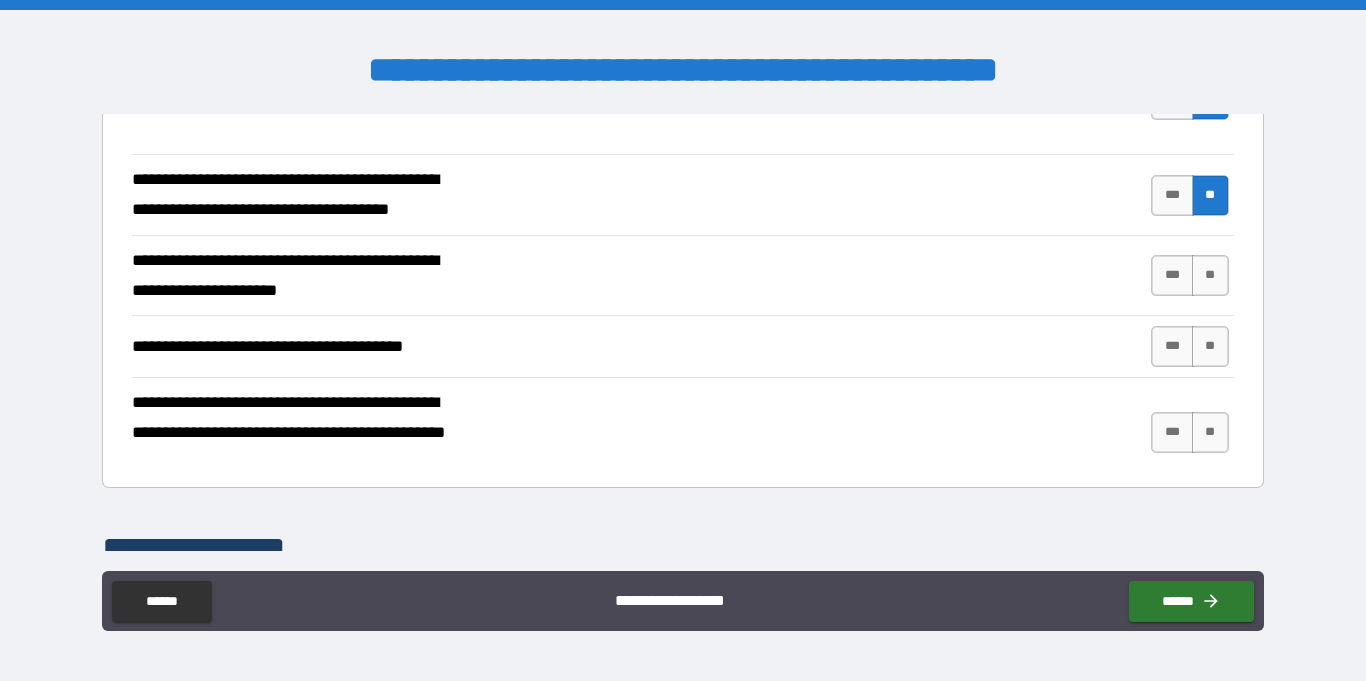 scroll, scrollTop: 2353, scrollLeft: 0, axis: vertical 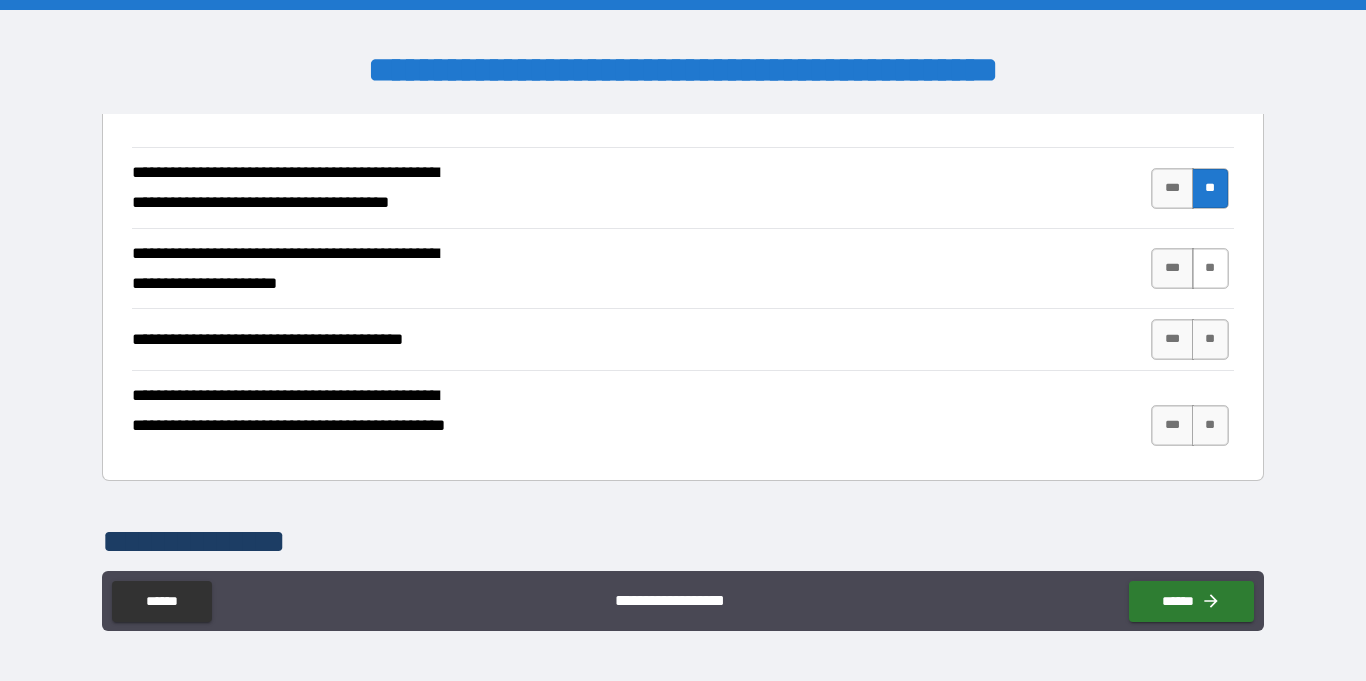 click on "**" at bounding box center [1210, 268] 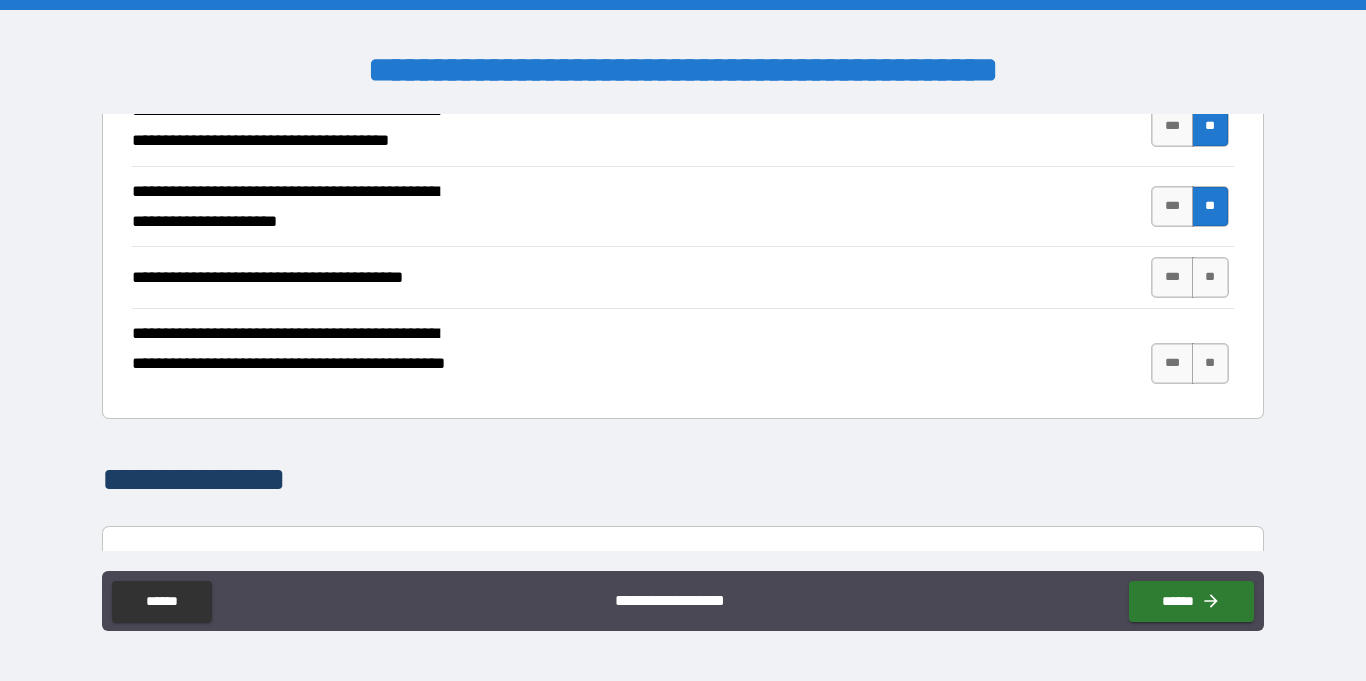 scroll, scrollTop: 2428, scrollLeft: 0, axis: vertical 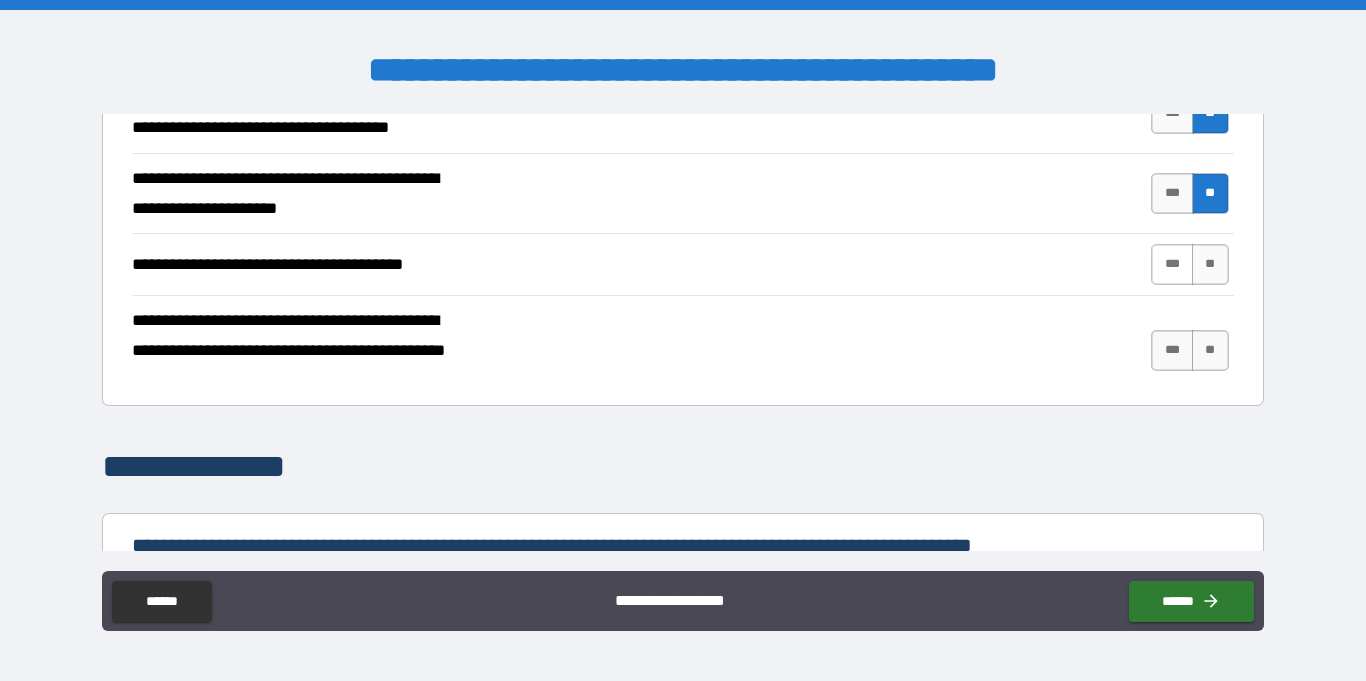 click on "***" at bounding box center (1172, 264) 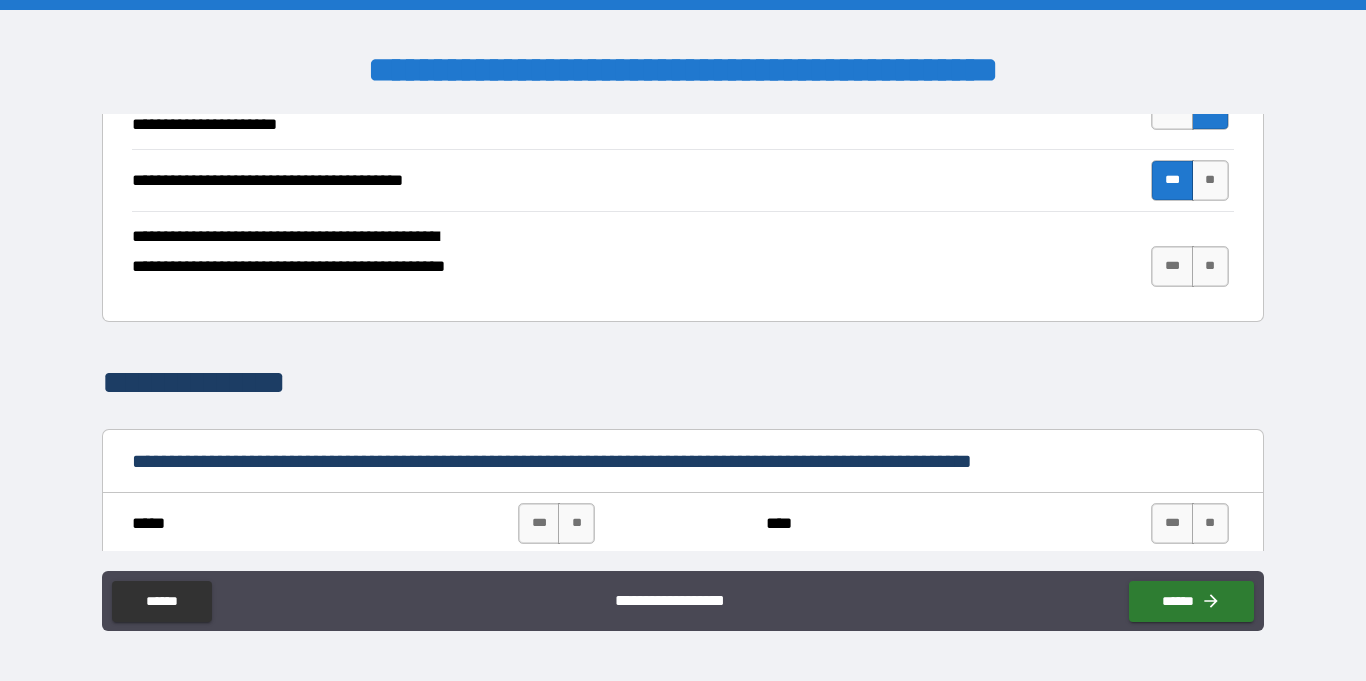 scroll, scrollTop: 2516, scrollLeft: 0, axis: vertical 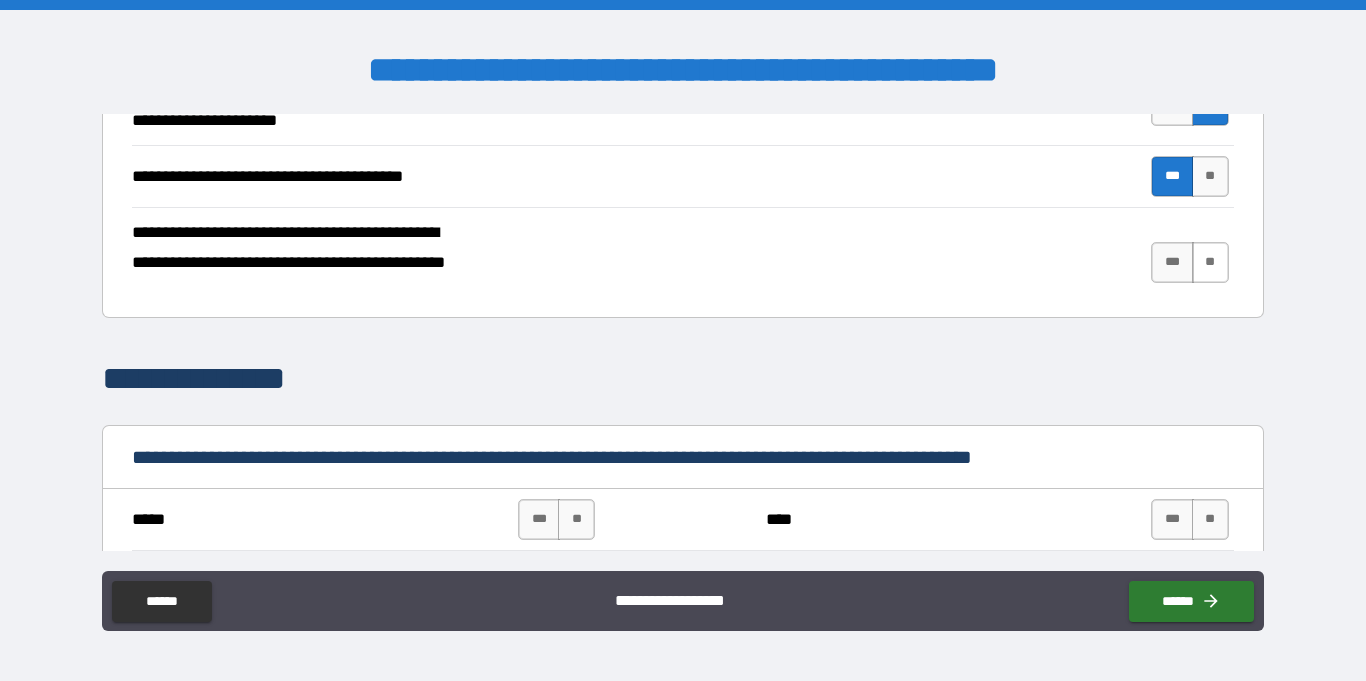 click on "**" at bounding box center [1210, 262] 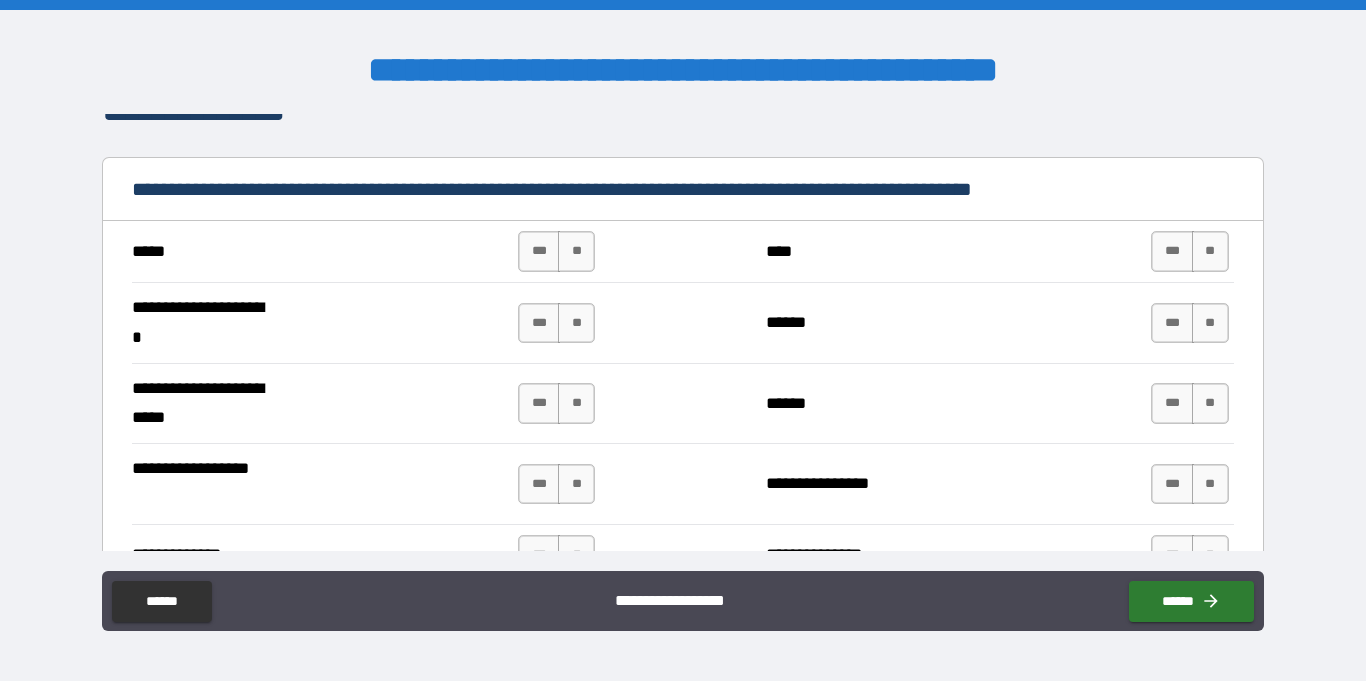 scroll, scrollTop: 2789, scrollLeft: 0, axis: vertical 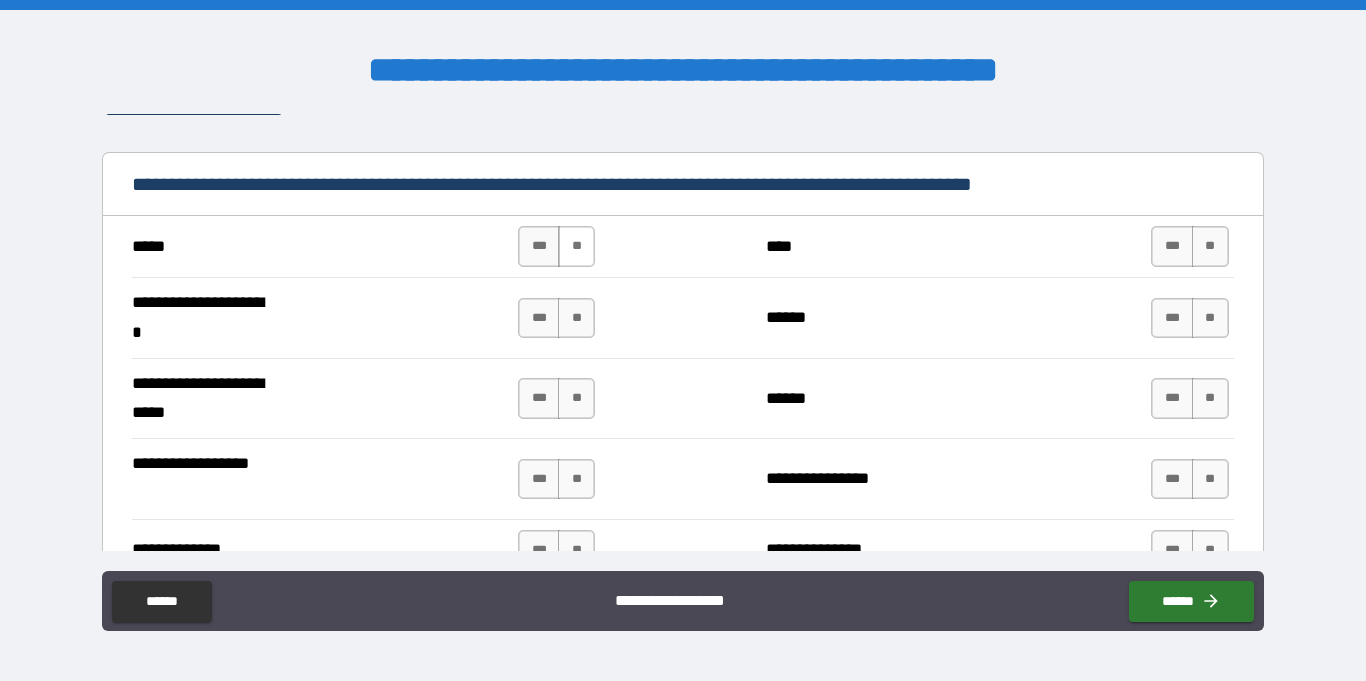click on "**" at bounding box center [576, 246] 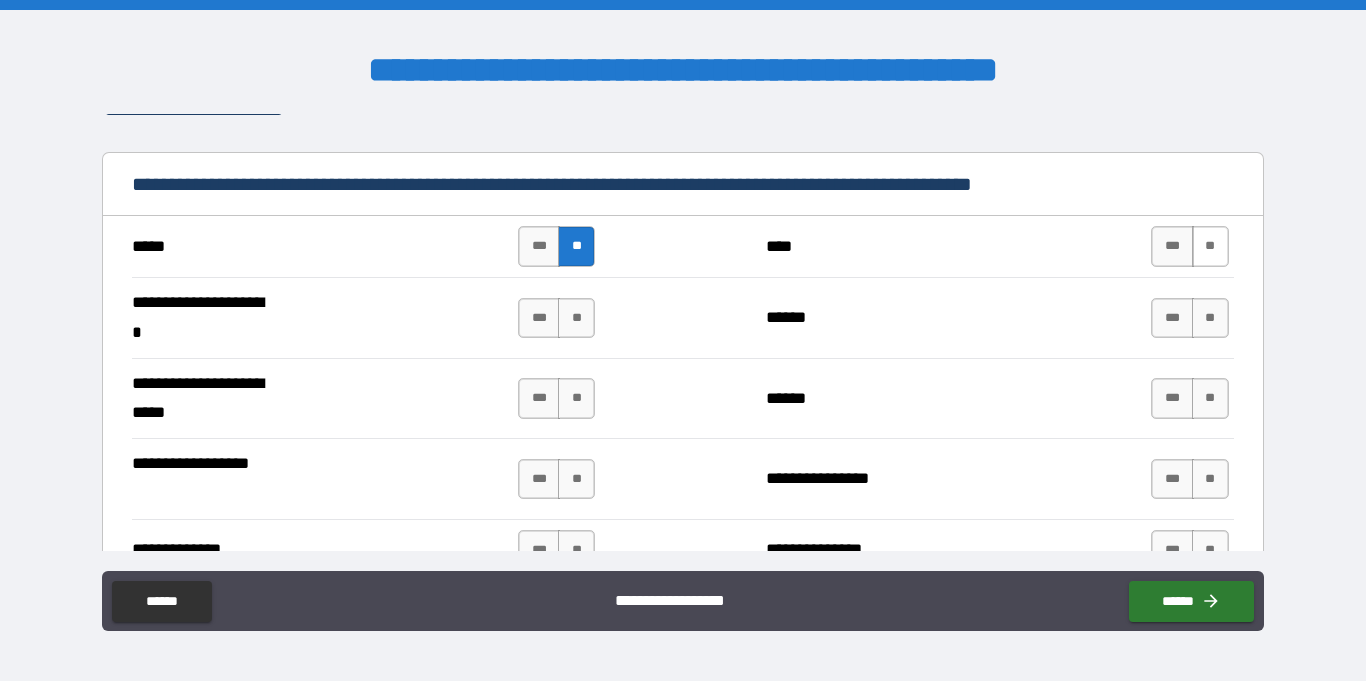 click on "**" at bounding box center [1210, 246] 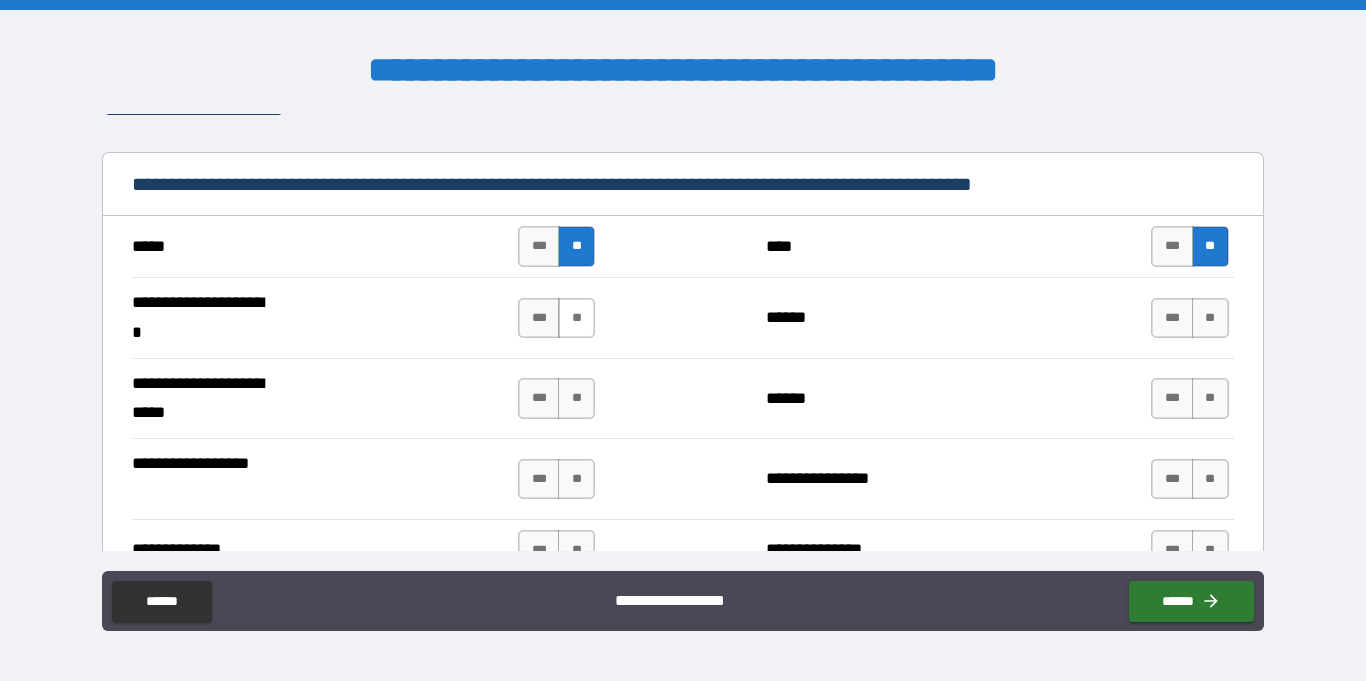 click on "**" at bounding box center [576, 318] 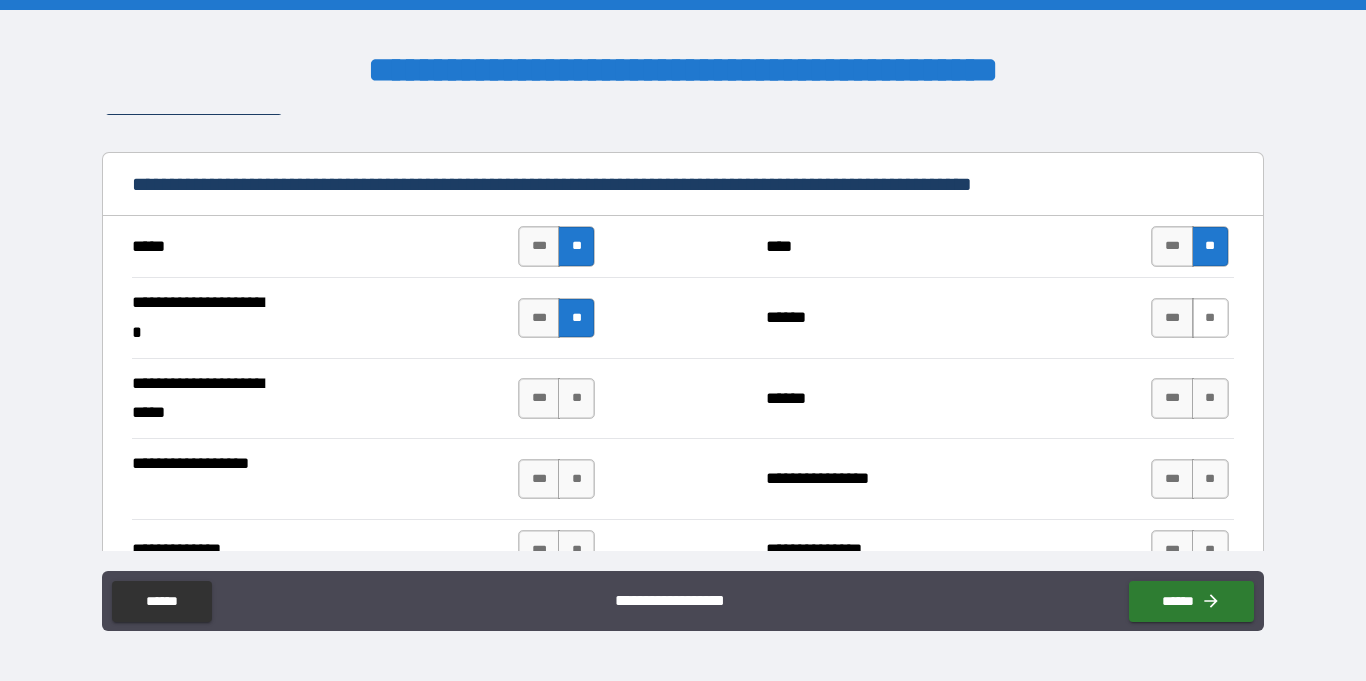 click on "**" at bounding box center [1210, 318] 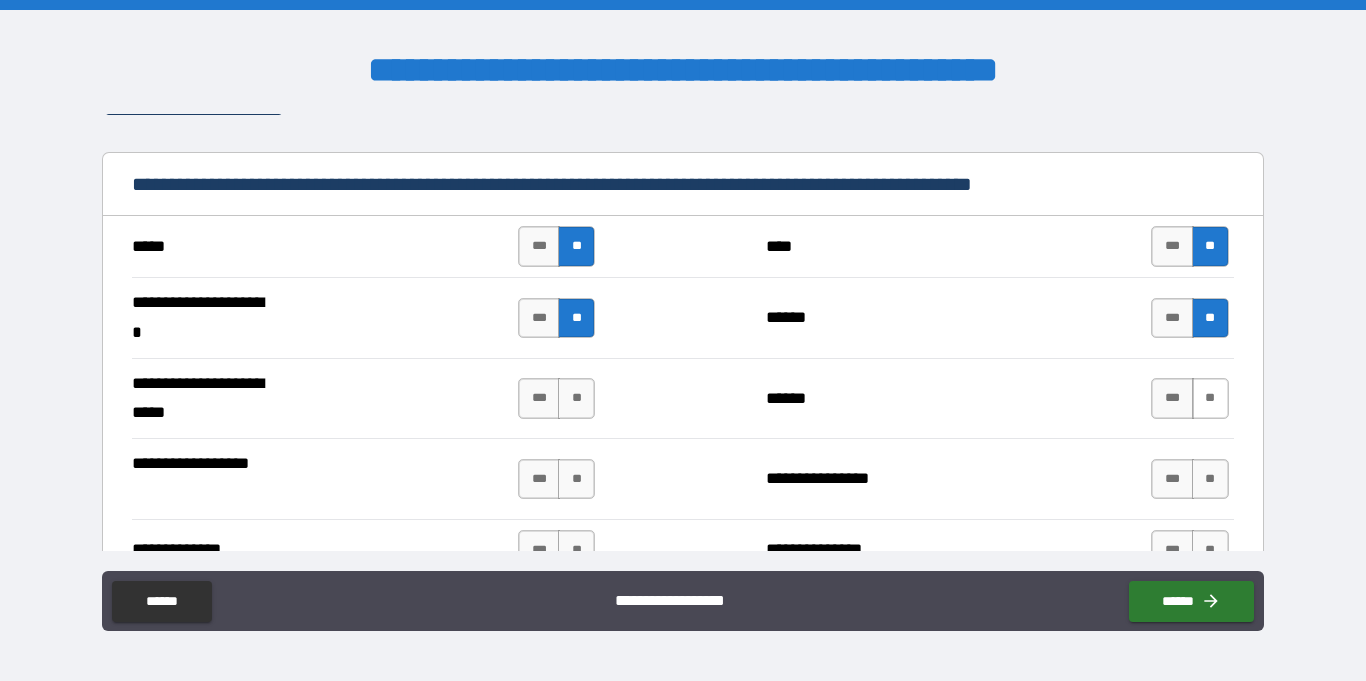 click on "**" at bounding box center (1210, 398) 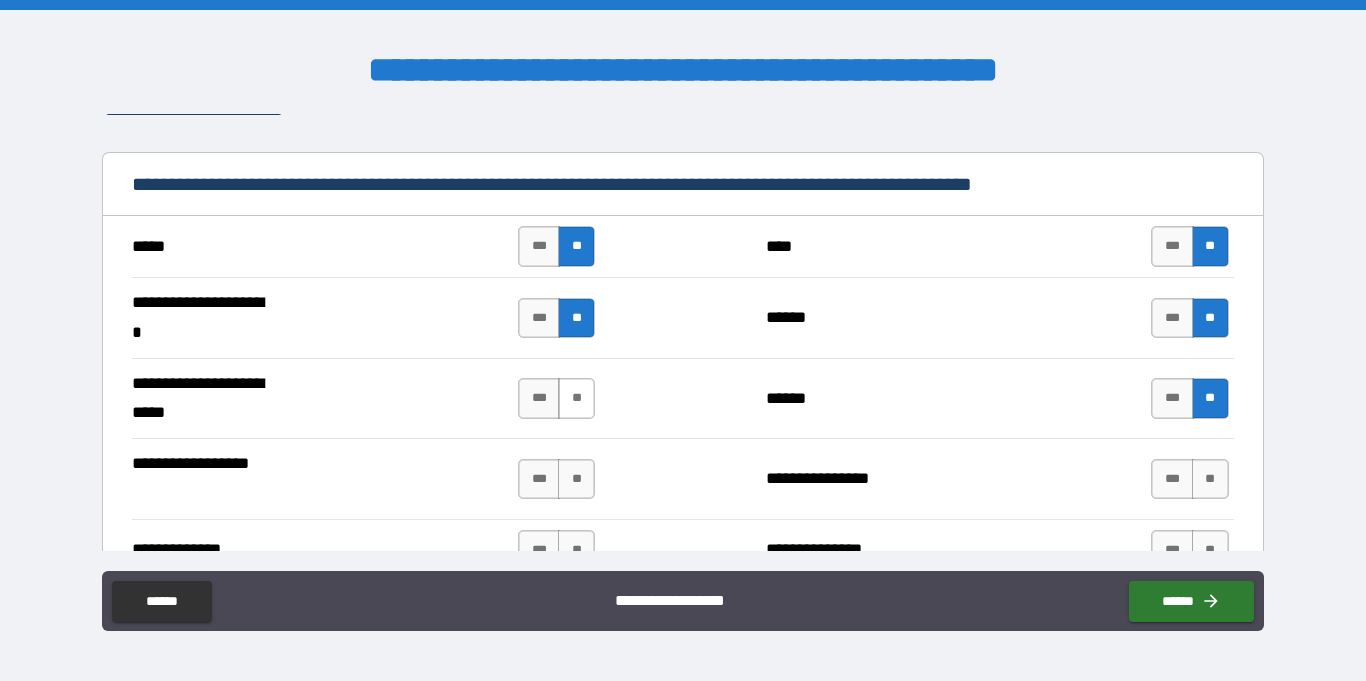 click on "**" at bounding box center [576, 398] 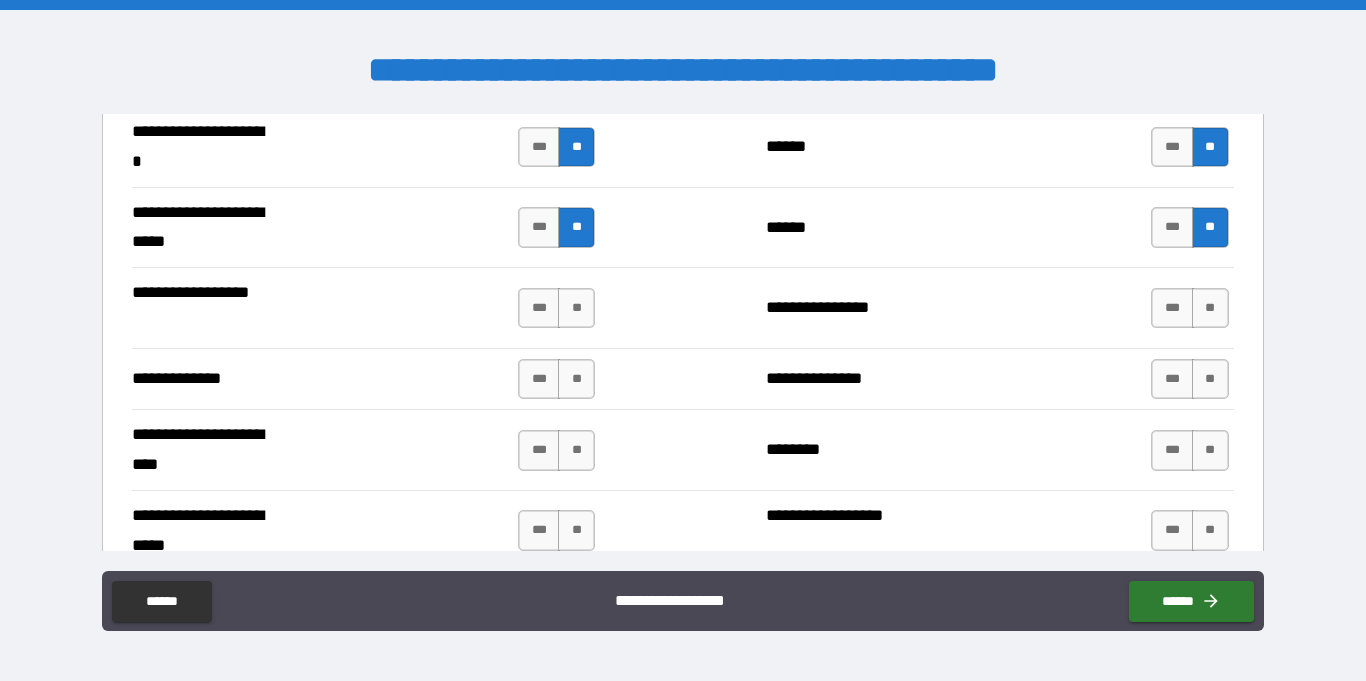 scroll, scrollTop: 3005, scrollLeft: 0, axis: vertical 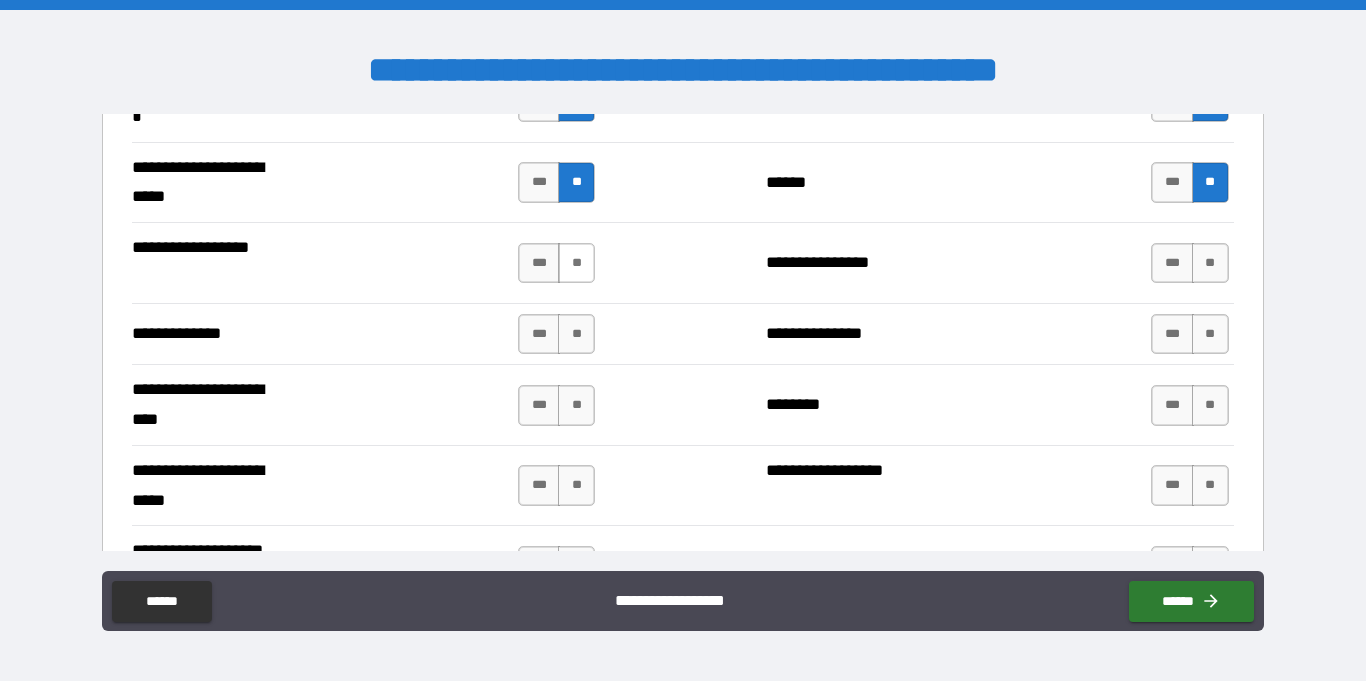 click on "**" at bounding box center [576, 263] 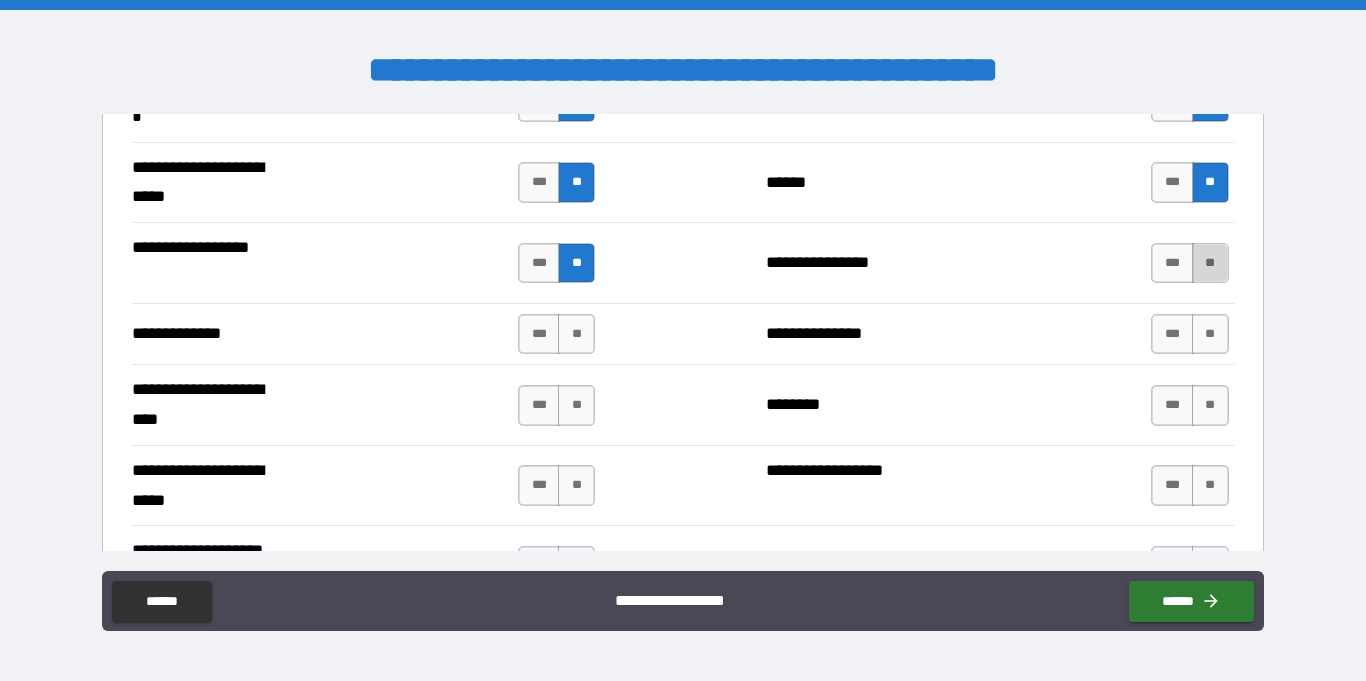 click on "**" at bounding box center [1210, 263] 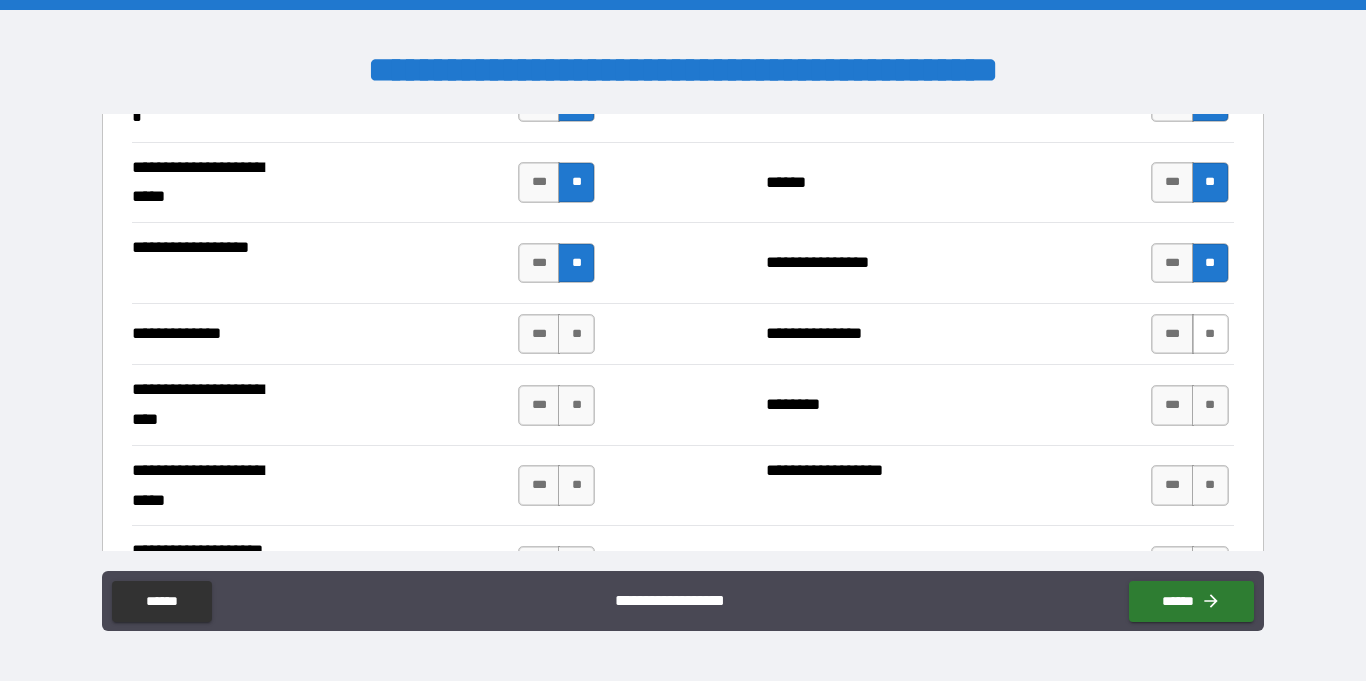 click on "**" at bounding box center [1210, 334] 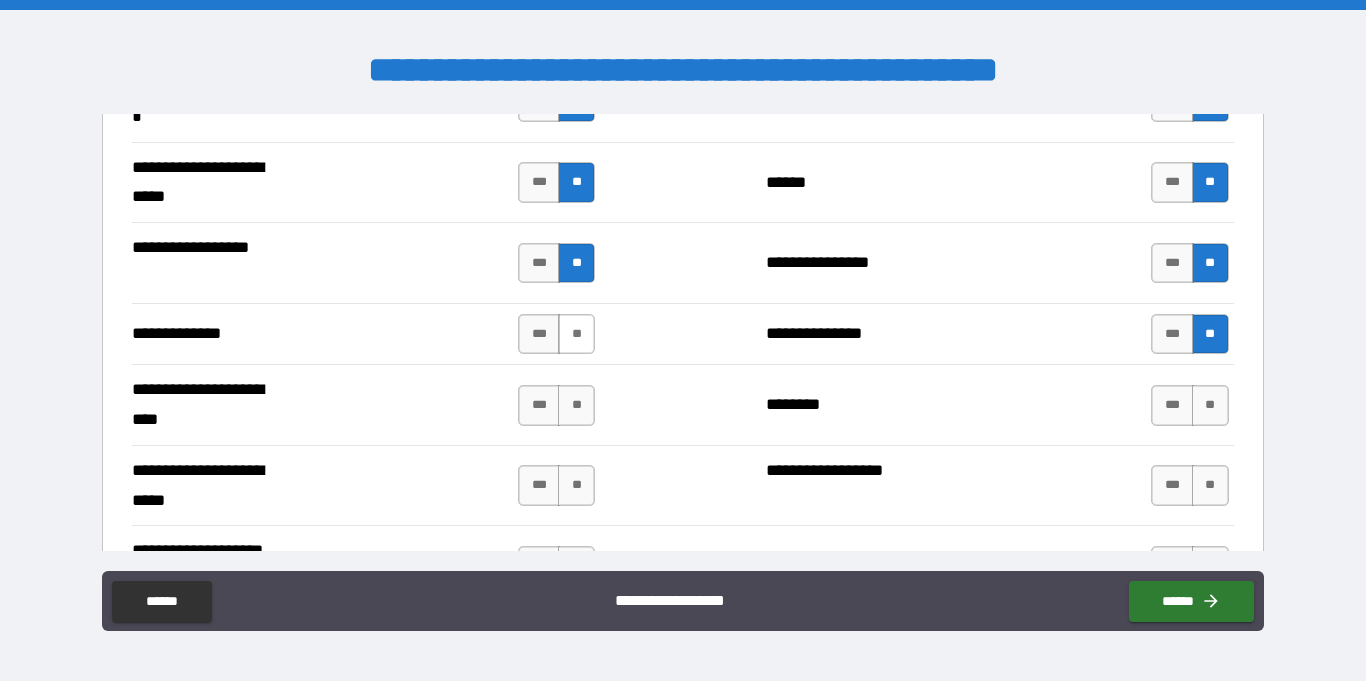 click on "**" at bounding box center (576, 334) 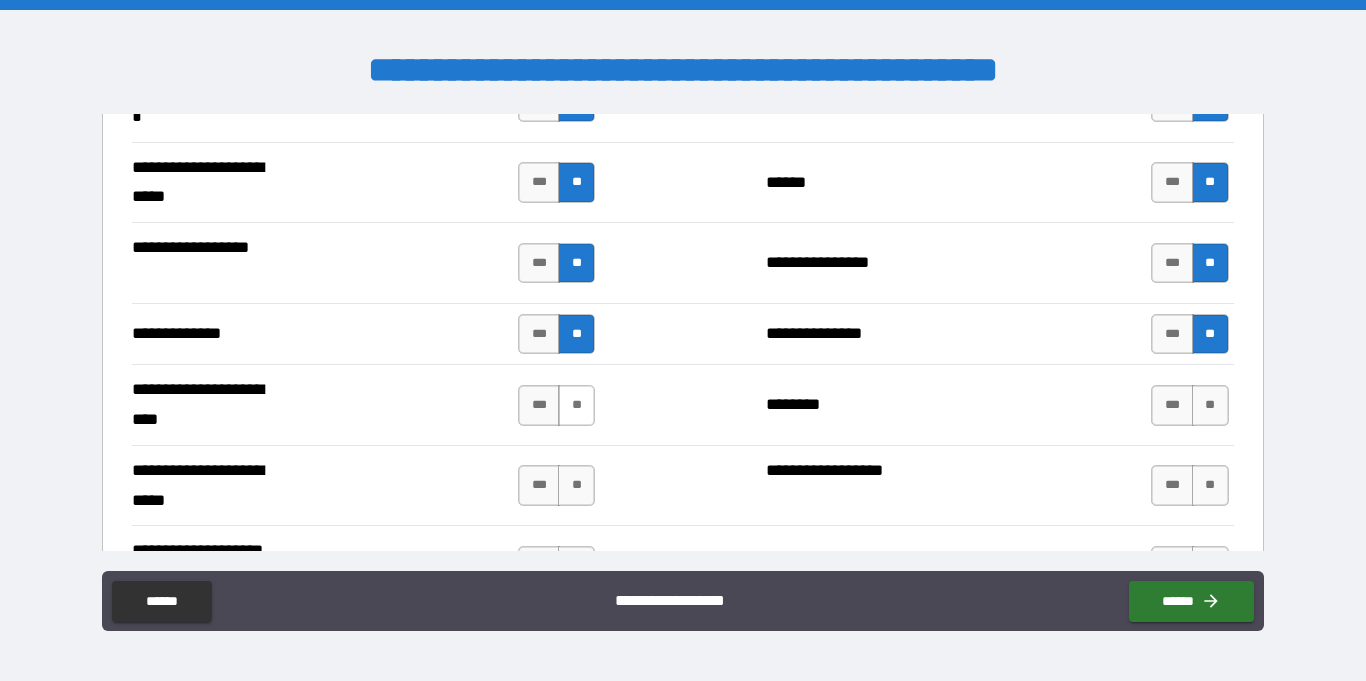 click on "**" at bounding box center [576, 405] 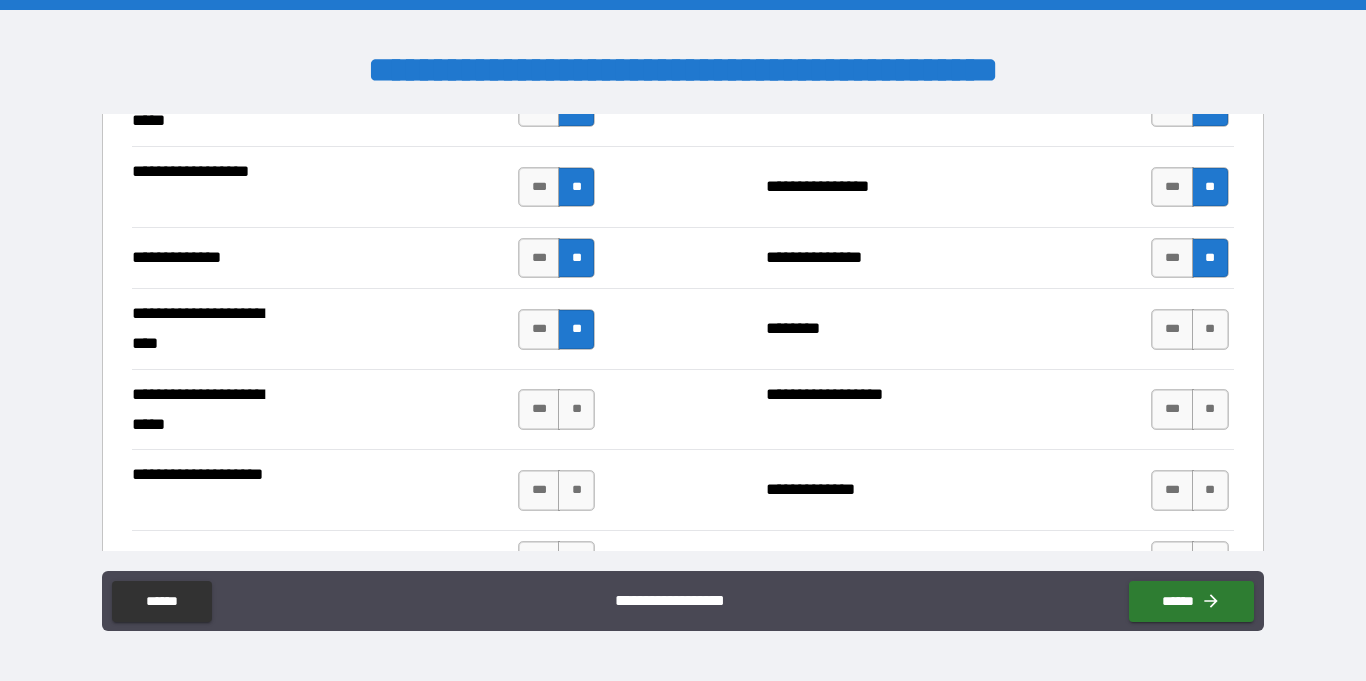 scroll, scrollTop: 3097, scrollLeft: 0, axis: vertical 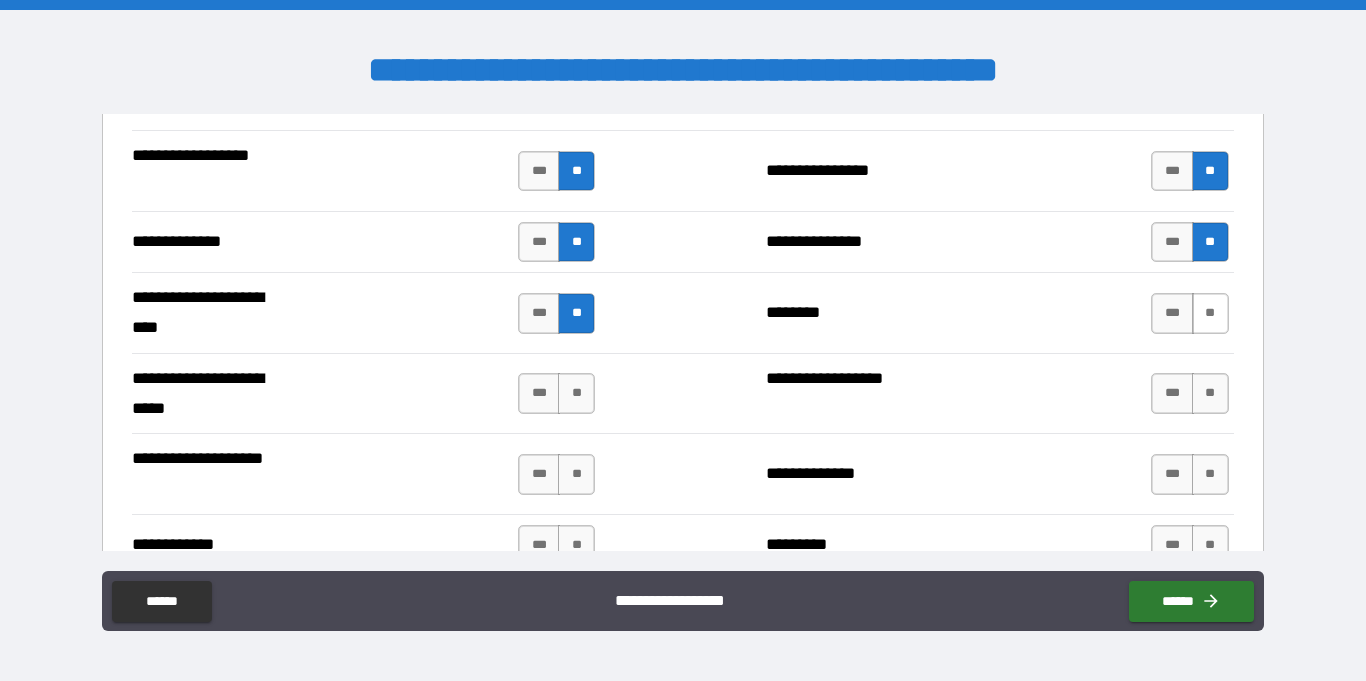 click on "**" at bounding box center [1210, 313] 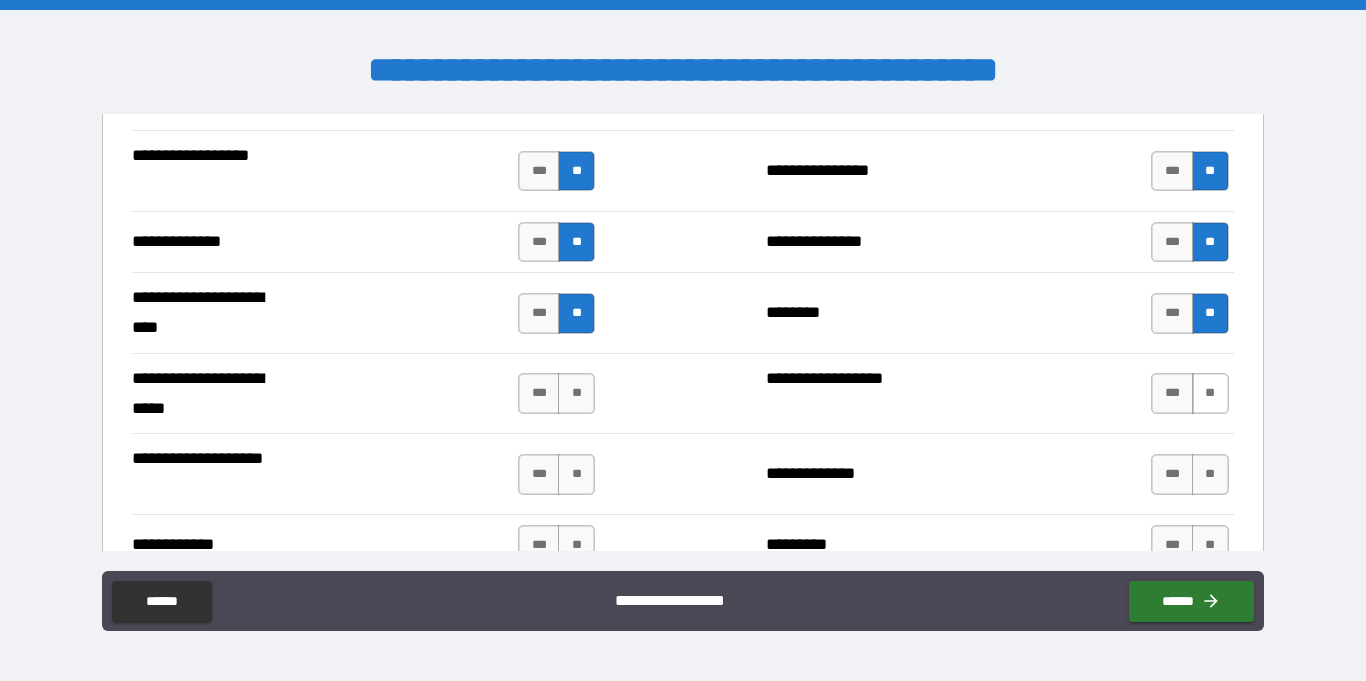click on "**" at bounding box center (1210, 393) 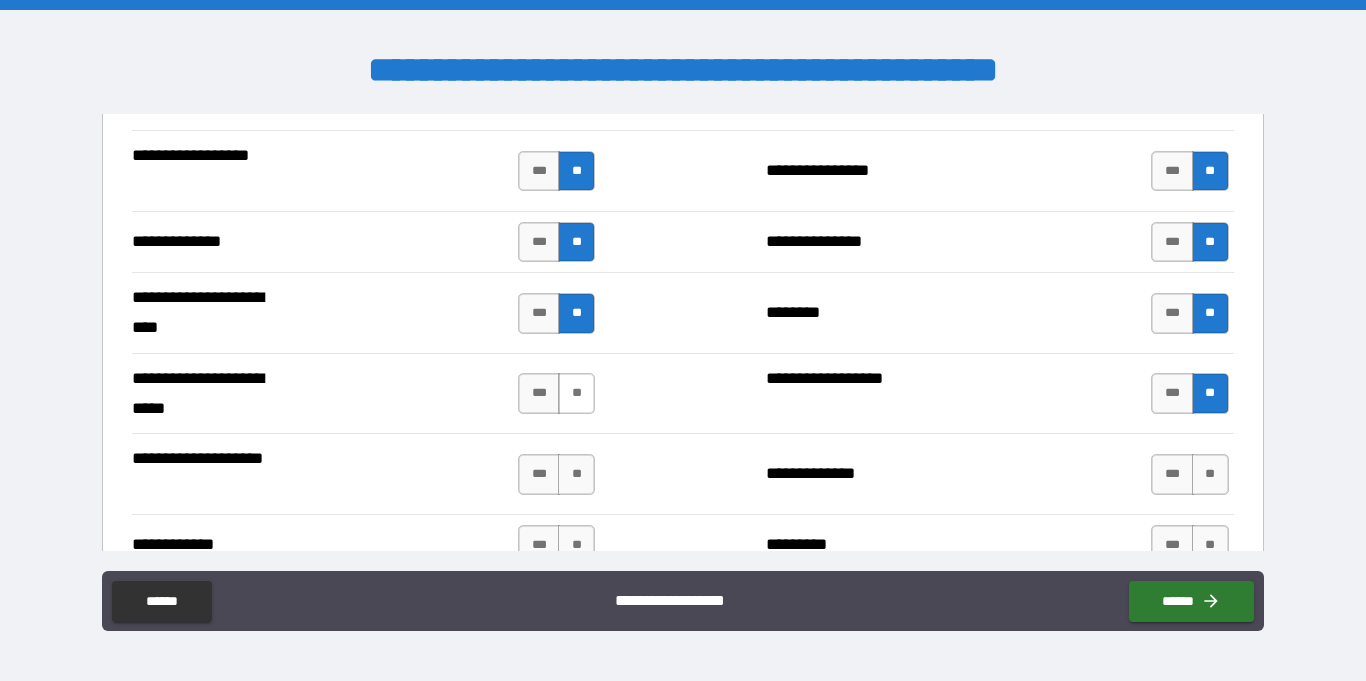 click on "**" at bounding box center [576, 393] 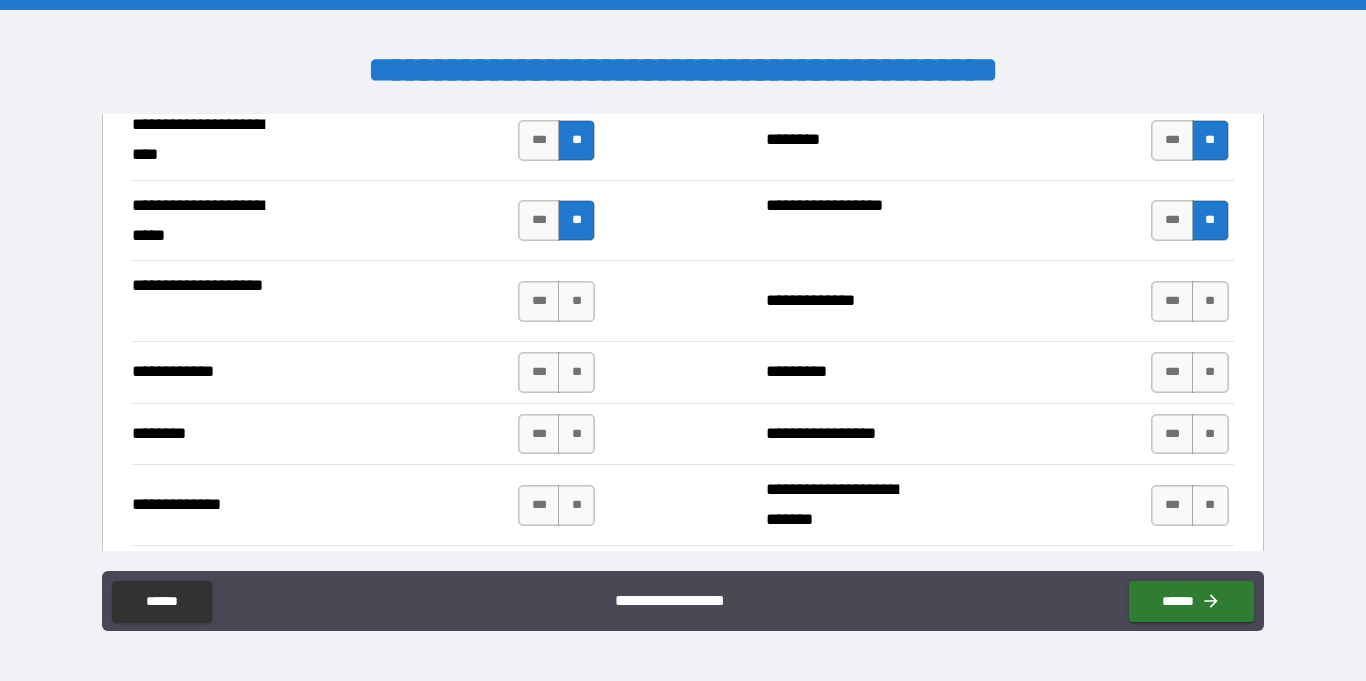 scroll, scrollTop: 3314, scrollLeft: 0, axis: vertical 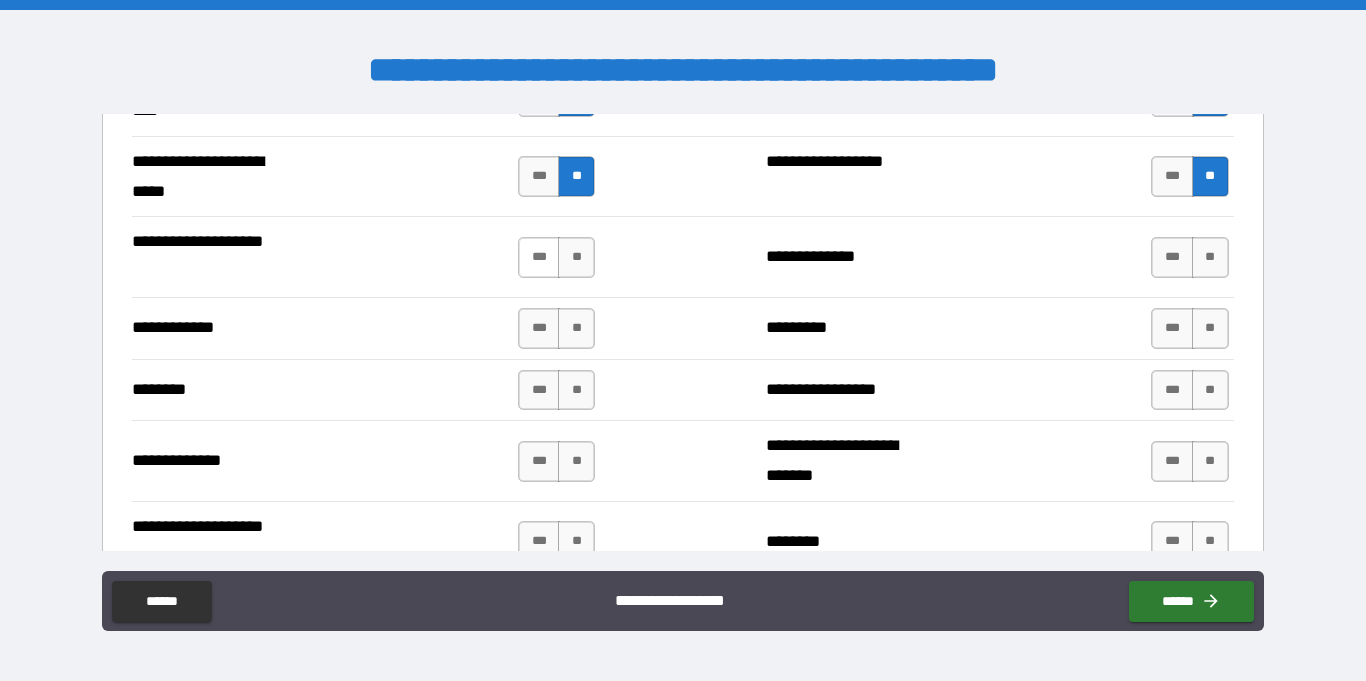 click on "***" at bounding box center [539, 257] 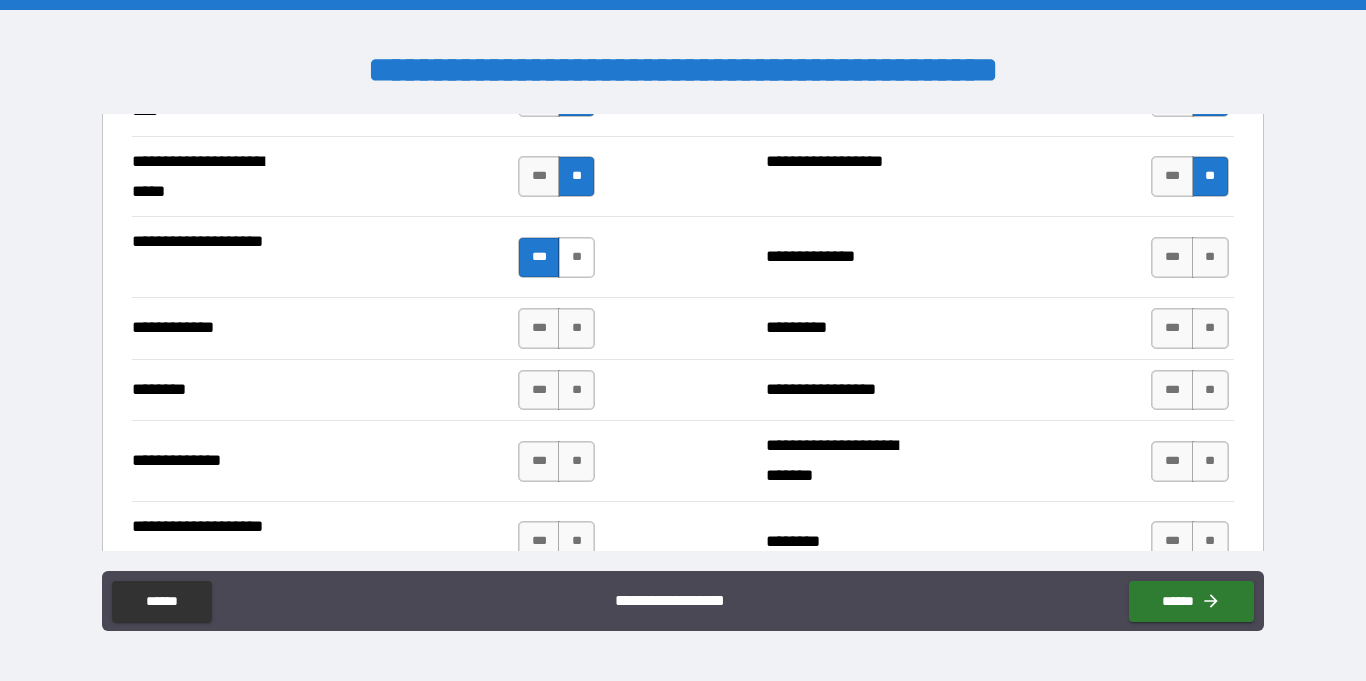 click on "**" at bounding box center [576, 257] 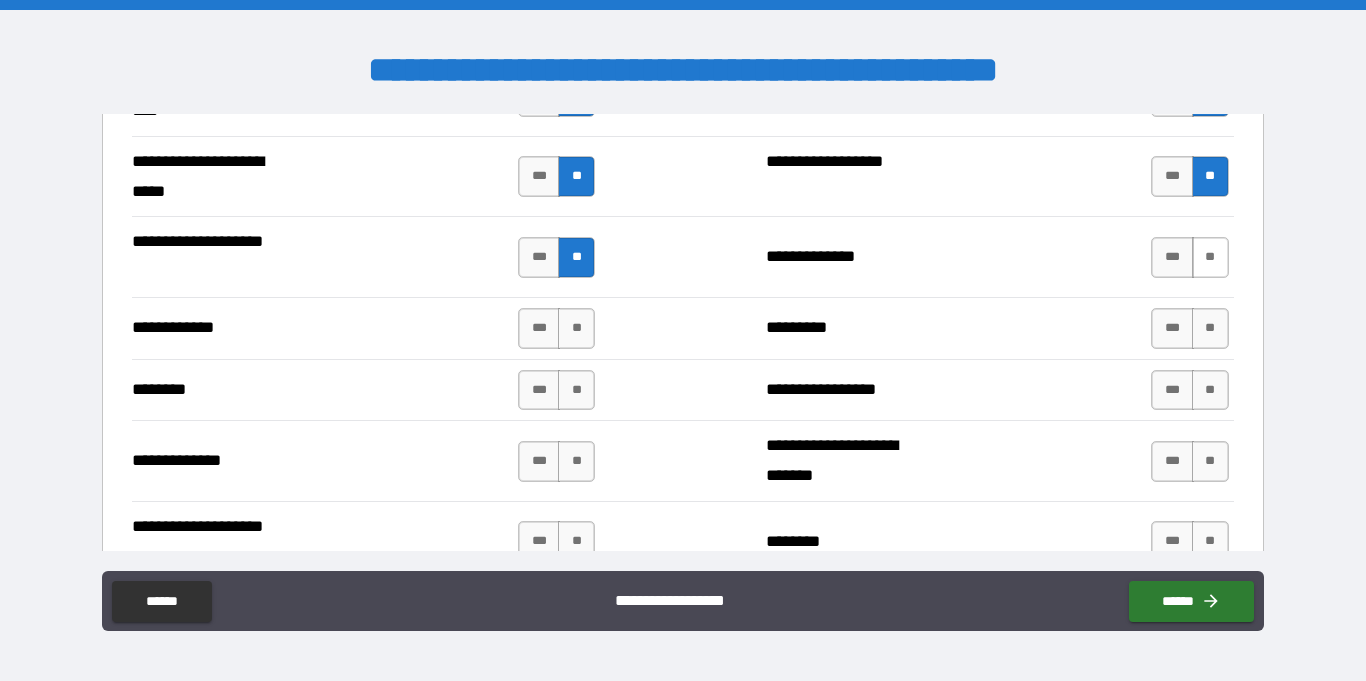 click on "**" at bounding box center (1210, 257) 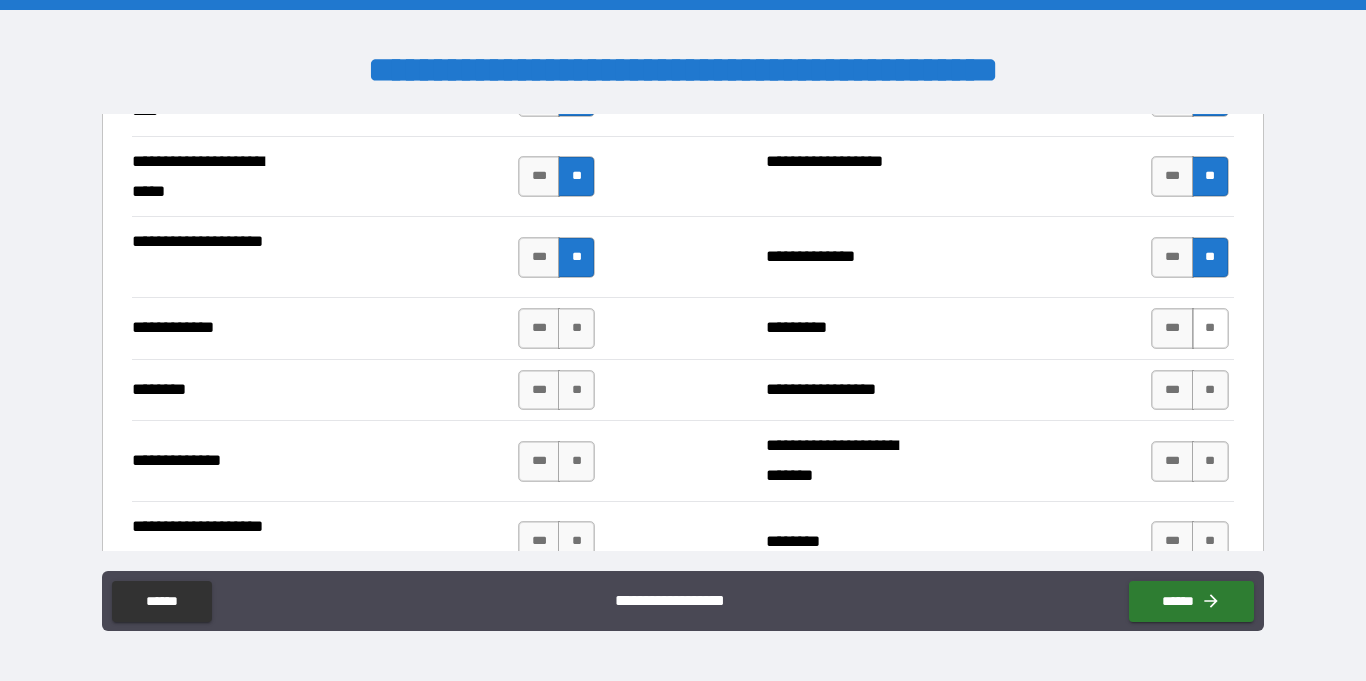 click on "**" at bounding box center [1210, 328] 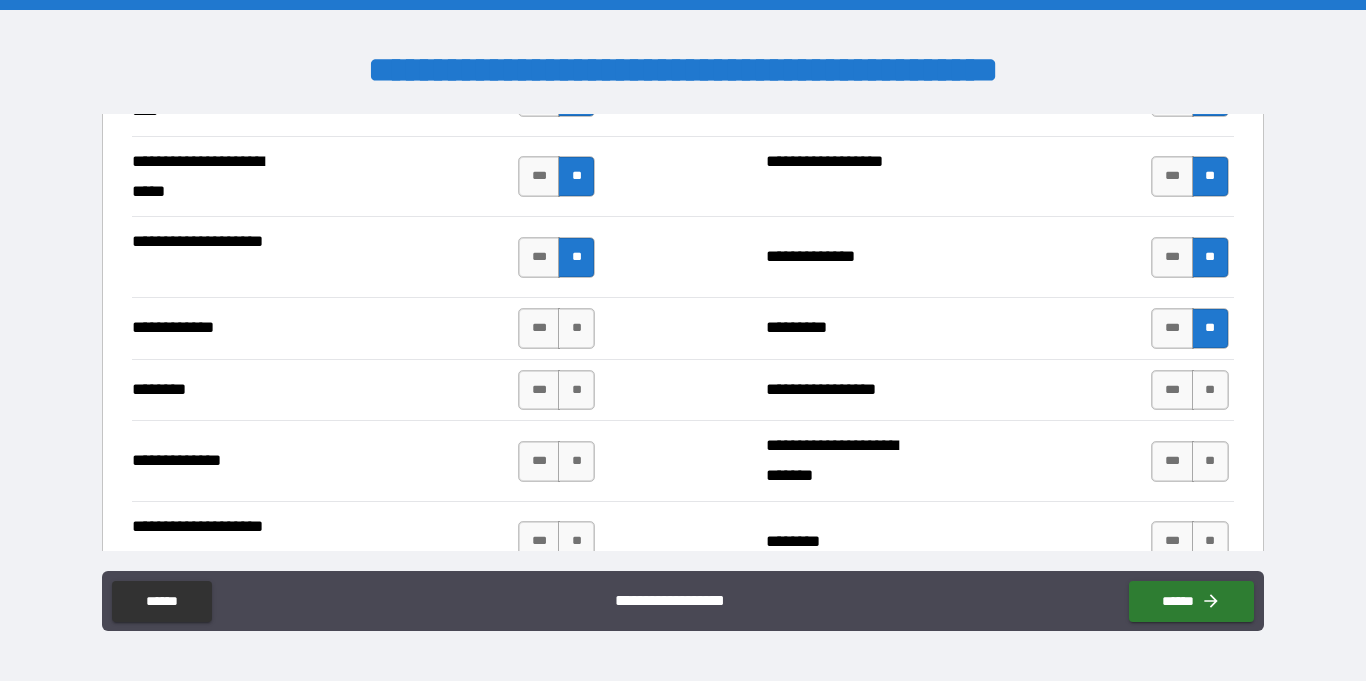 click on "*** **" at bounding box center [559, 328] 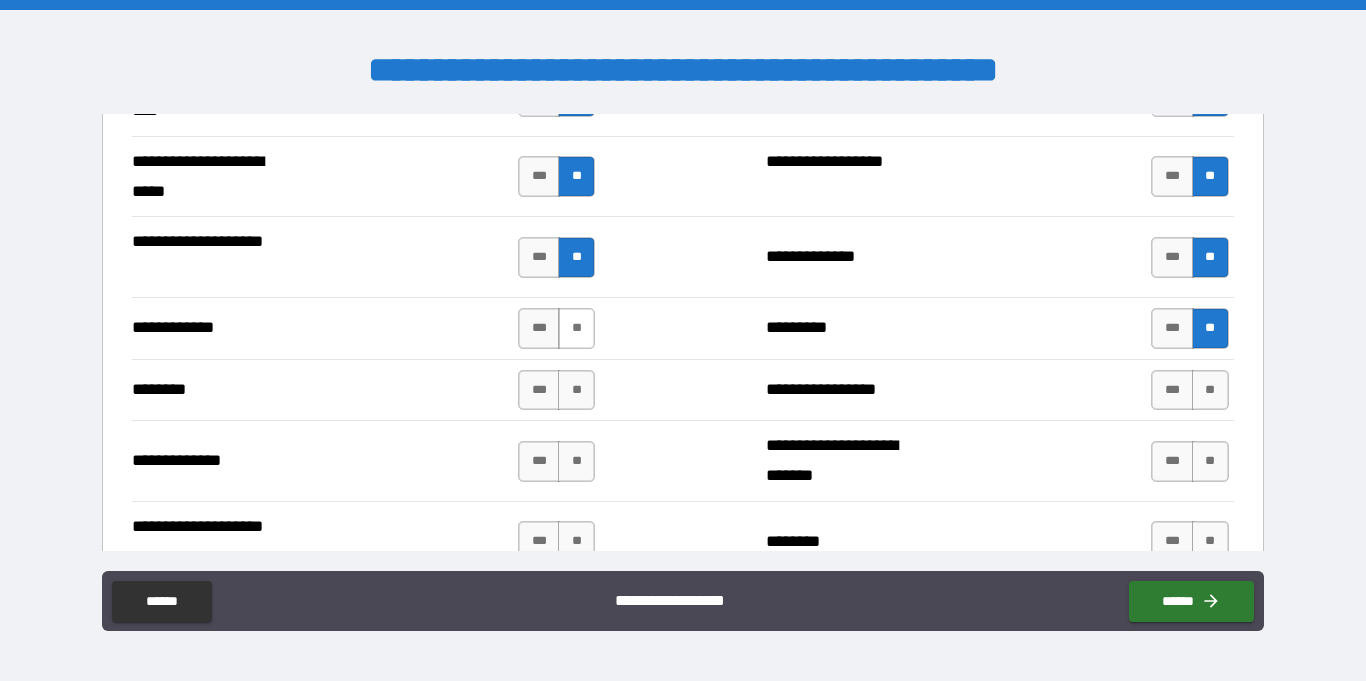 click on "**" at bounding box center [576, 328] 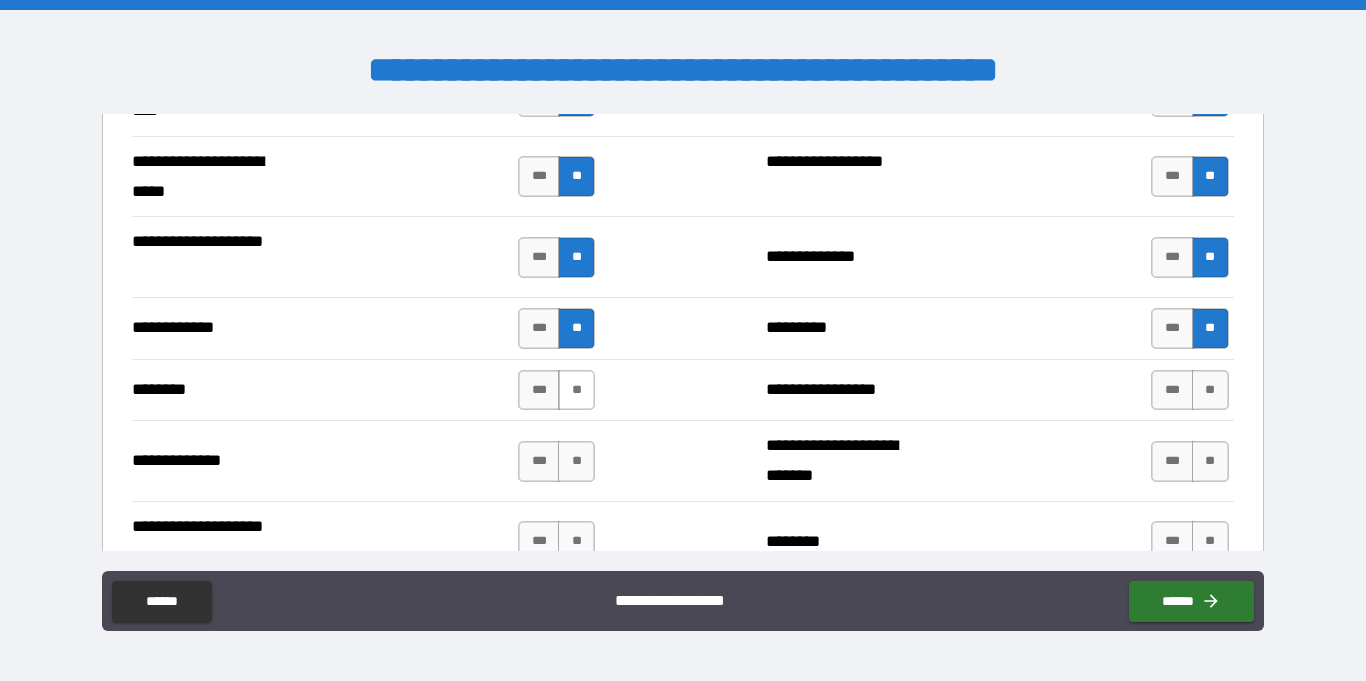 click on "**" at bounding box center [576, 390] 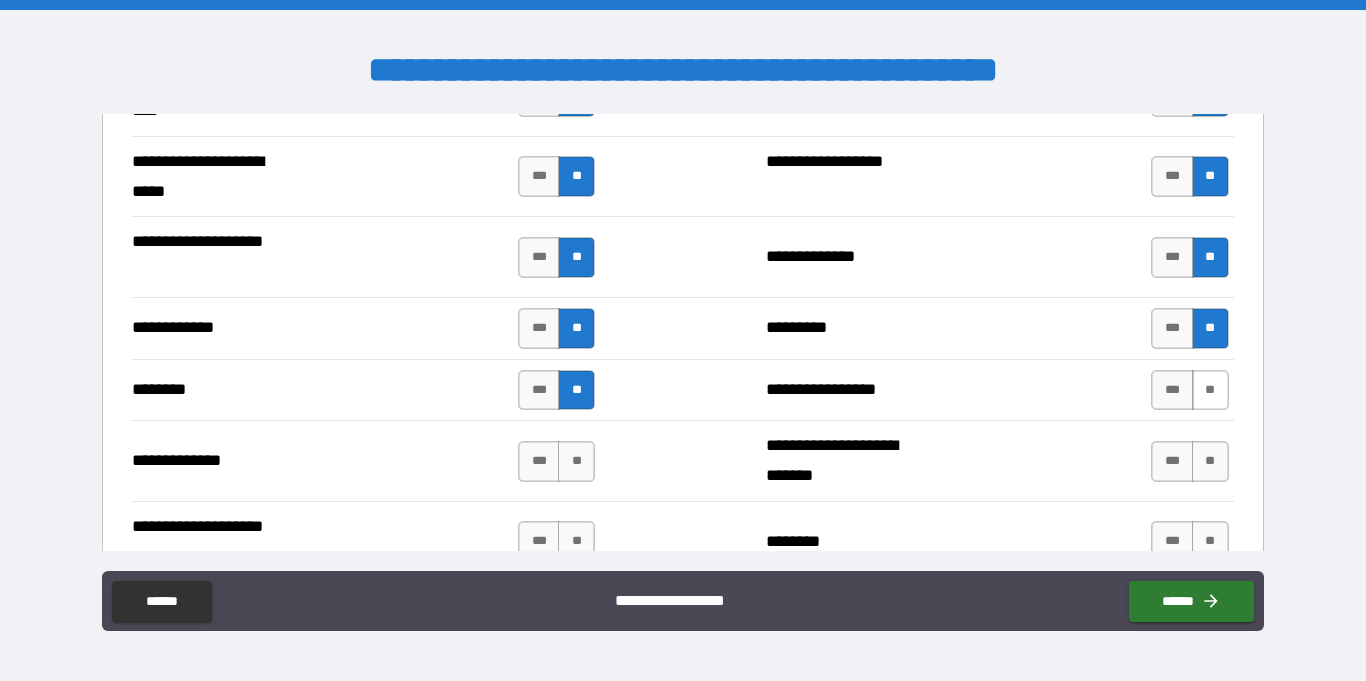 click on "**" at bounding box center (1210, 390) 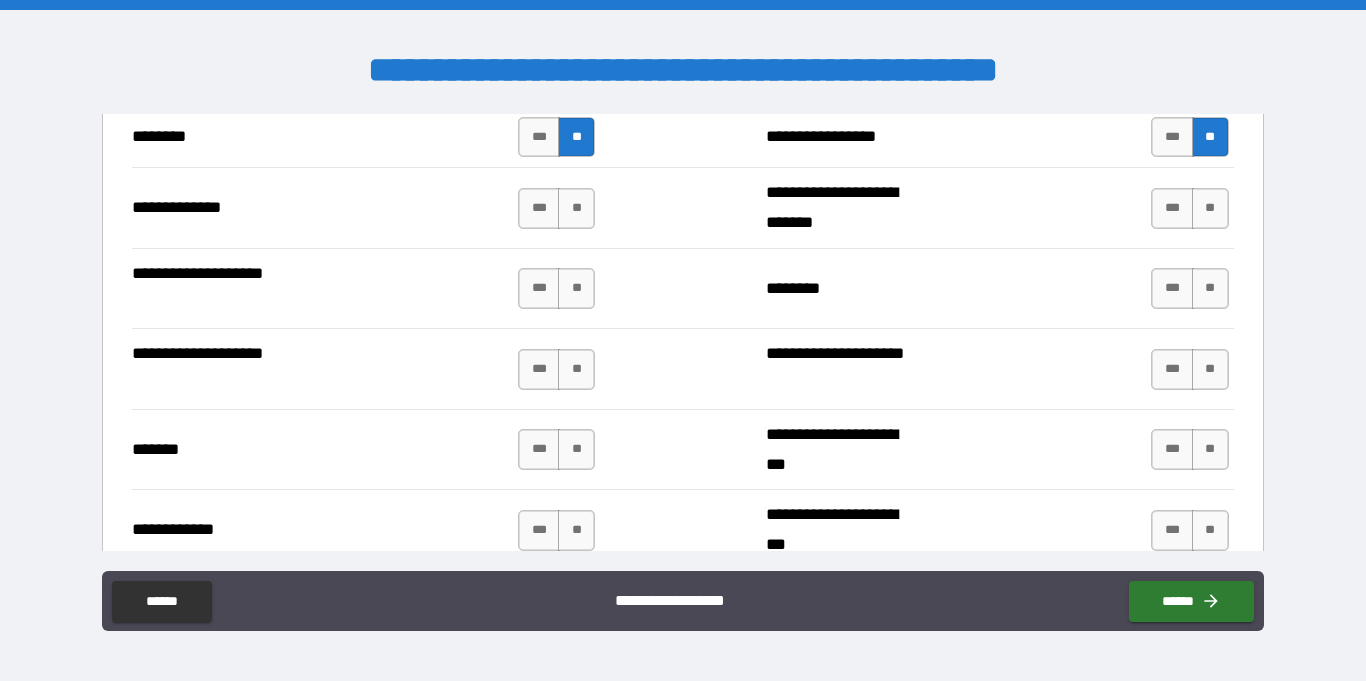 scroll, scrollTop: 3573, scrollLeft: 0, axis: vertical 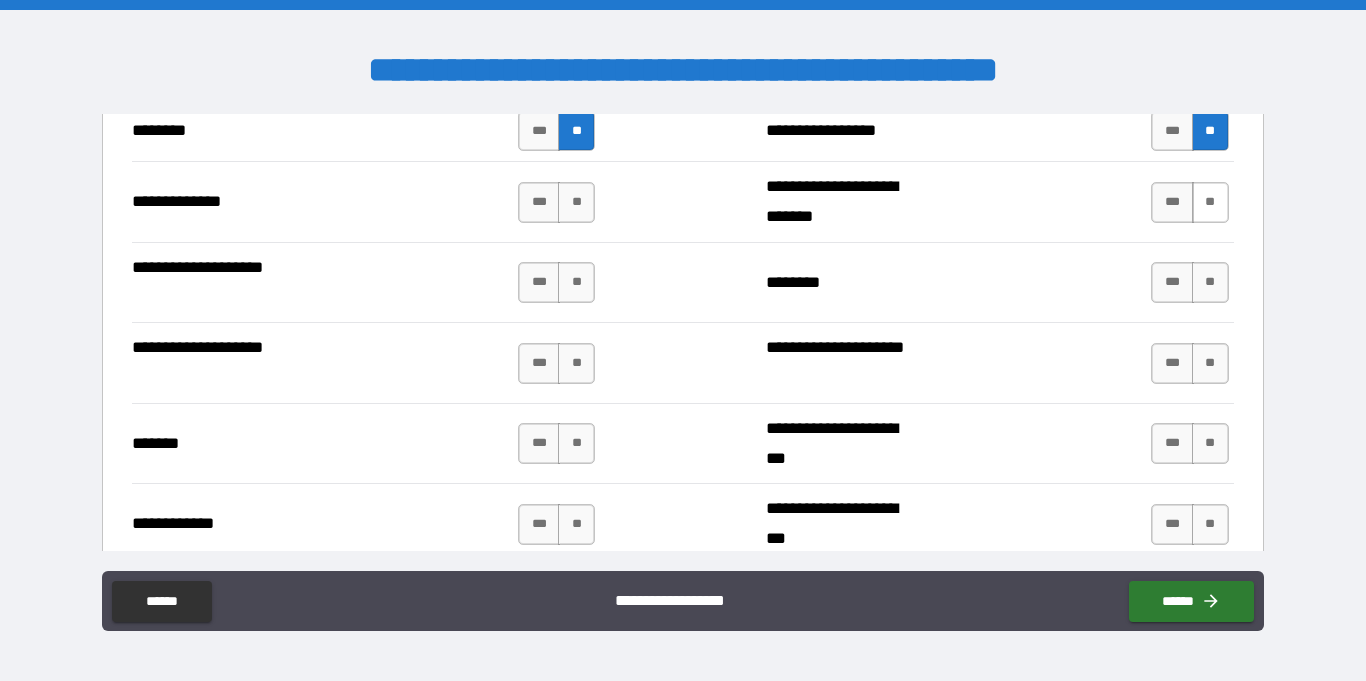 click on "**" at bounding box center [1210, 202] 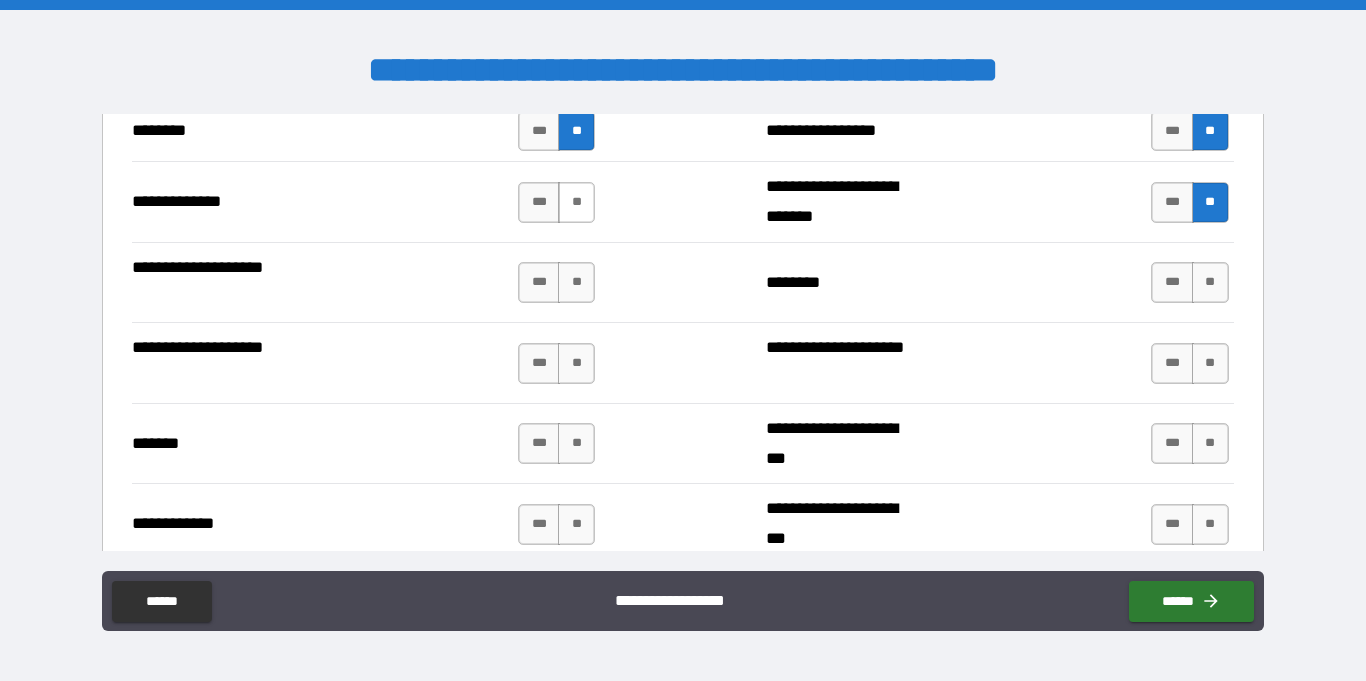 click on "**" at bounding box center (576, 202) 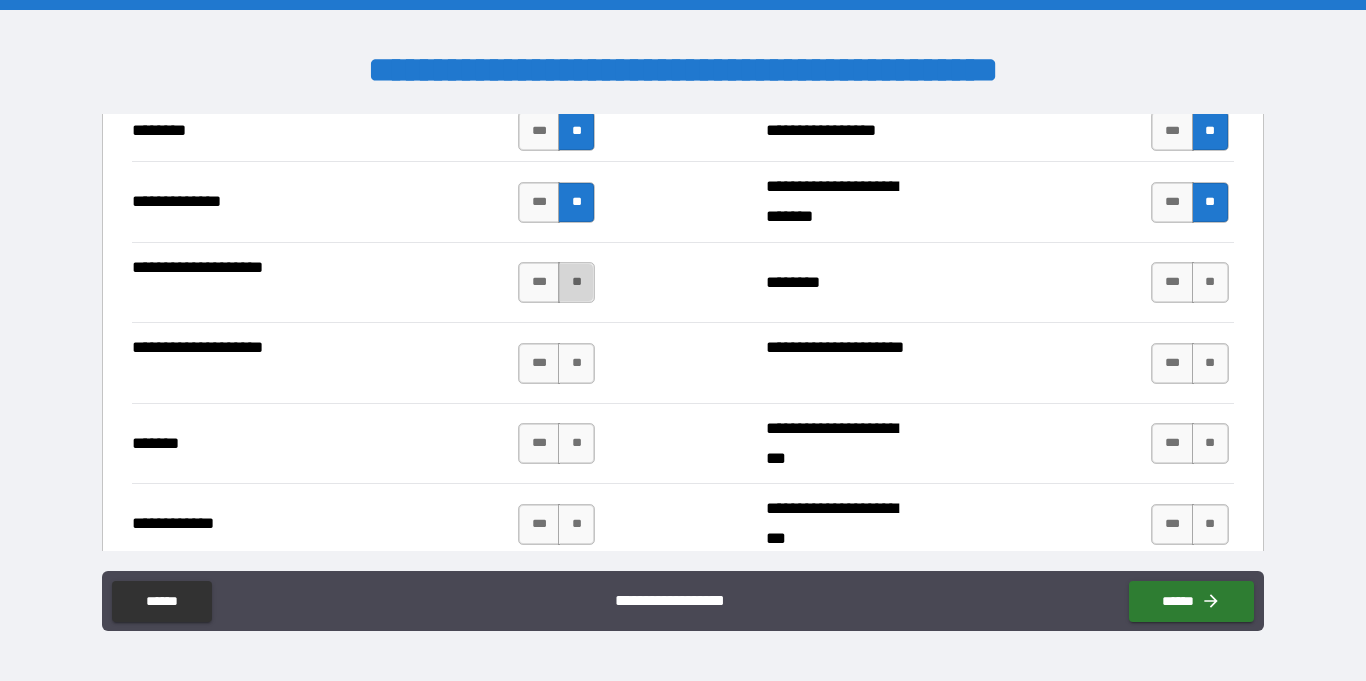 click on "**" at bounding box center (576, 282) 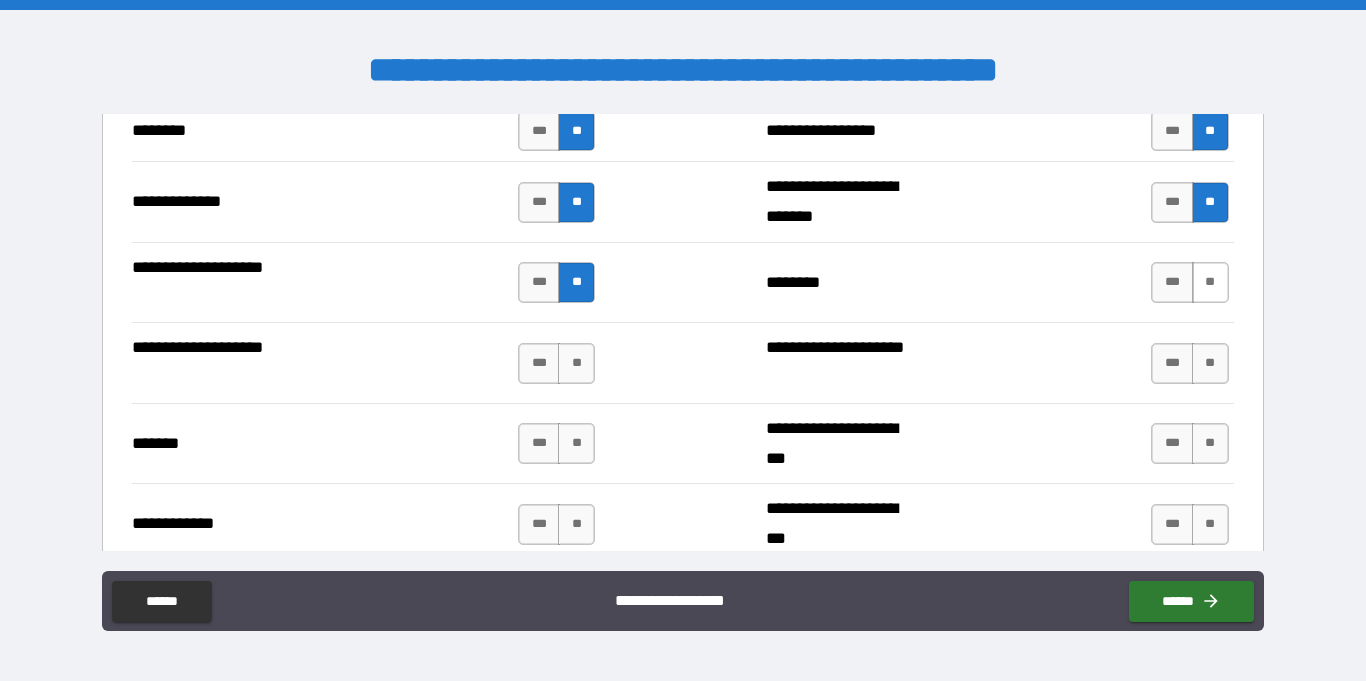 click on "**" at bounding box center [1210, 282] 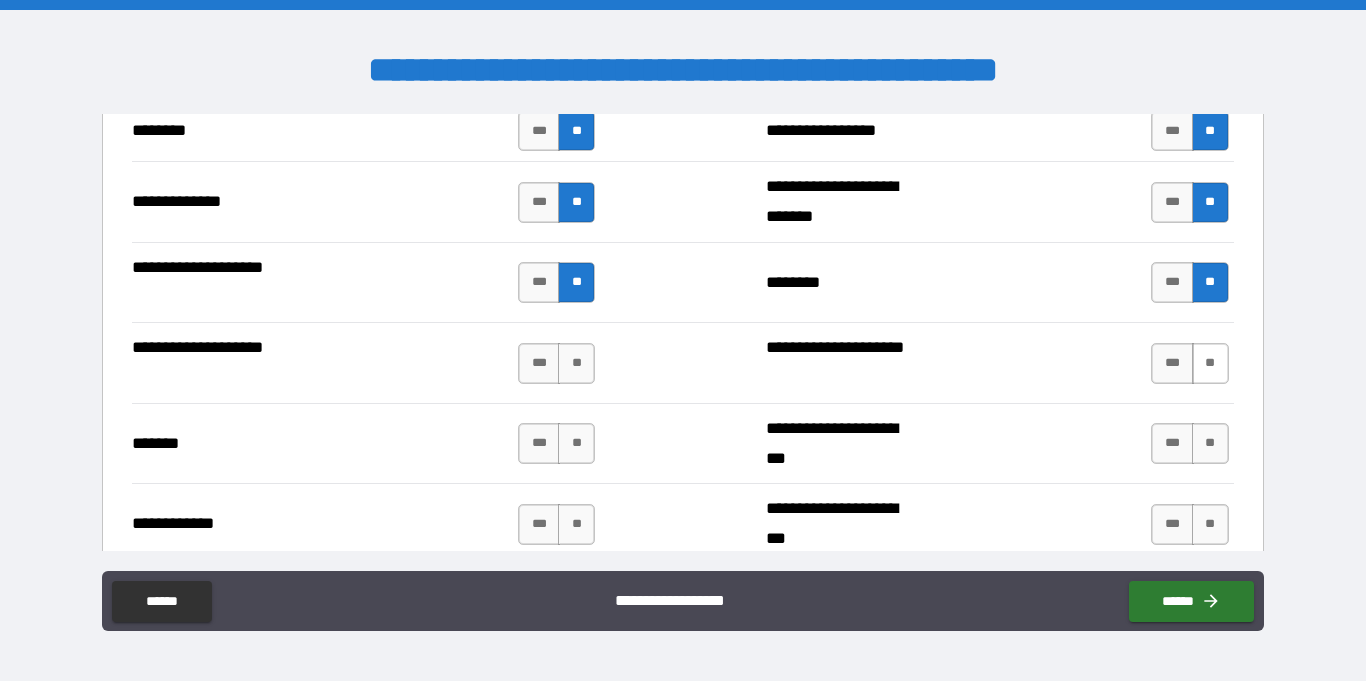 click on "**" at bounding box center [1210, 363] 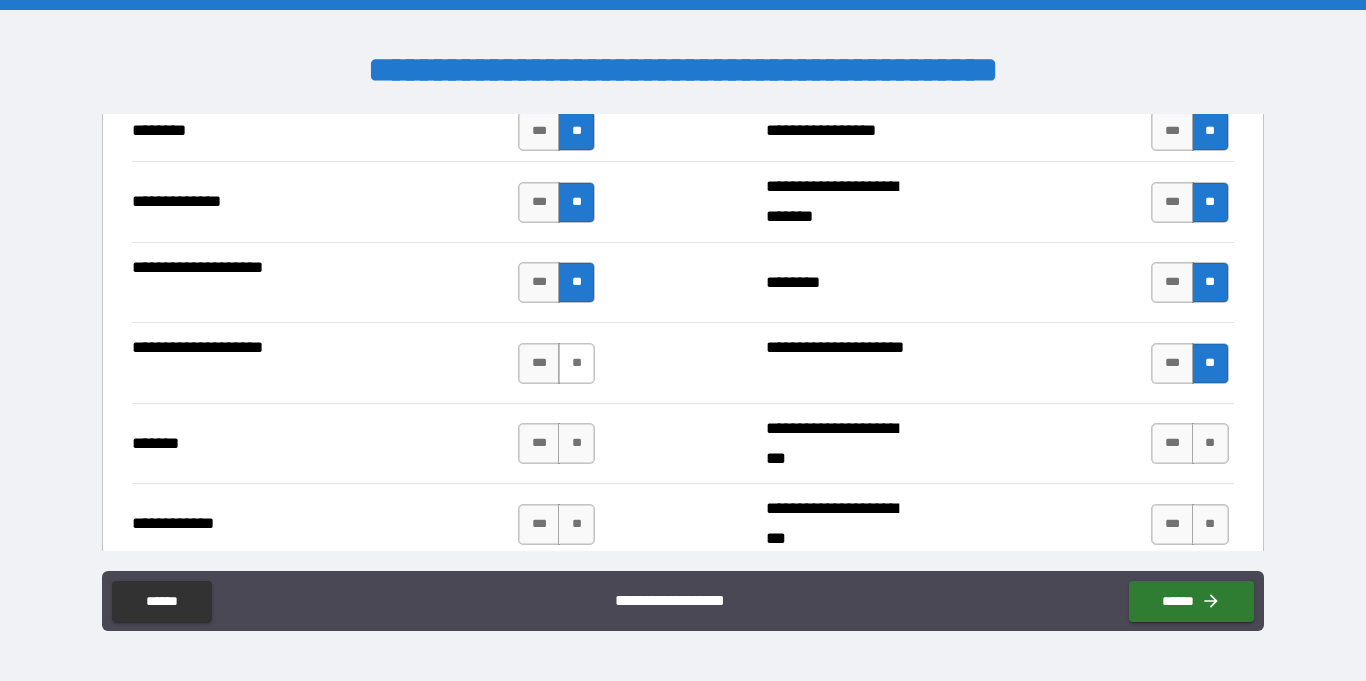 click on "**" at bounding box center (576, 363) 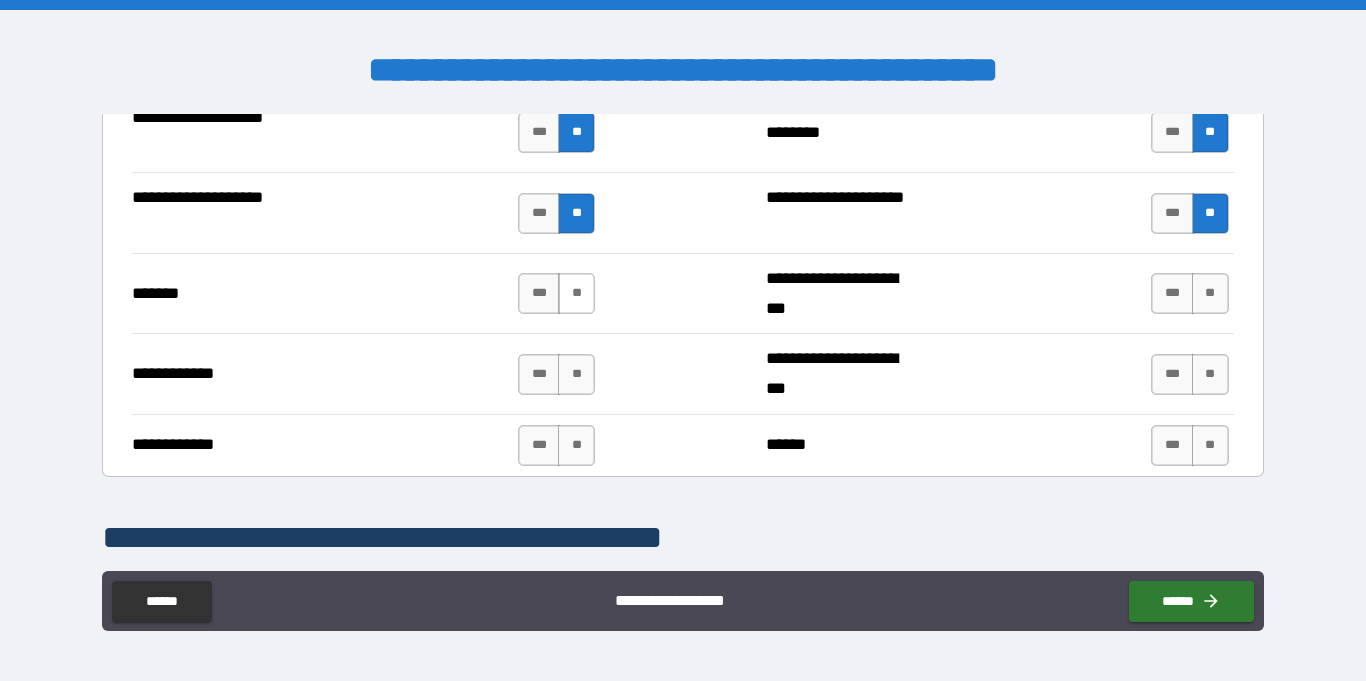 scroll, scrollTop: 3724, scrollLeft: 0, axis: vertical 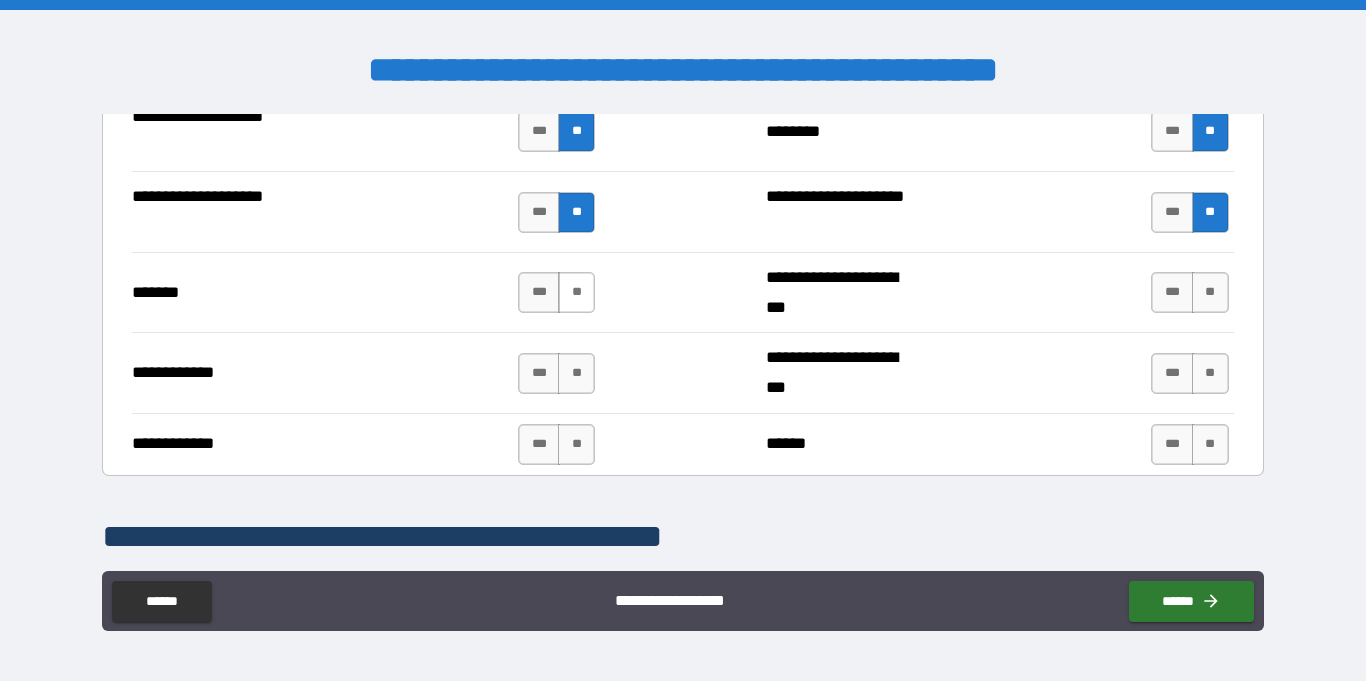 click on "**" at bounding box center [576, 292] 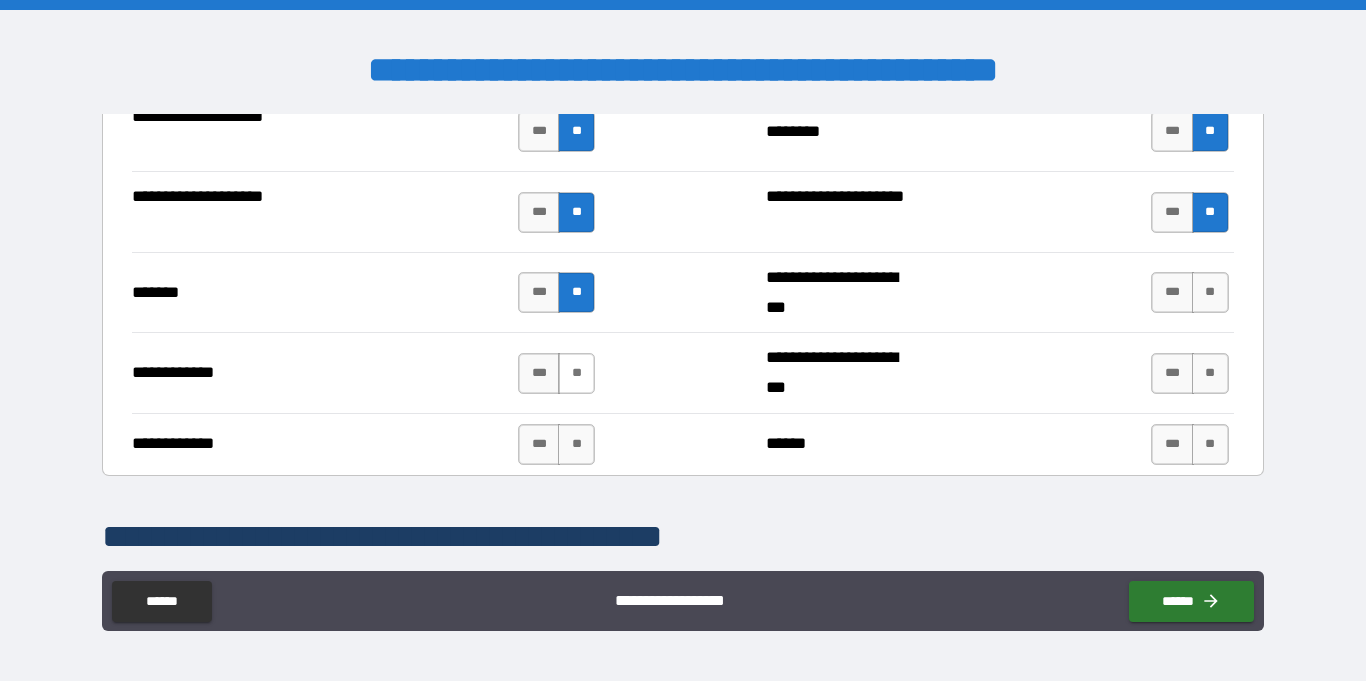click on "**" at bounding box center [576, 373] 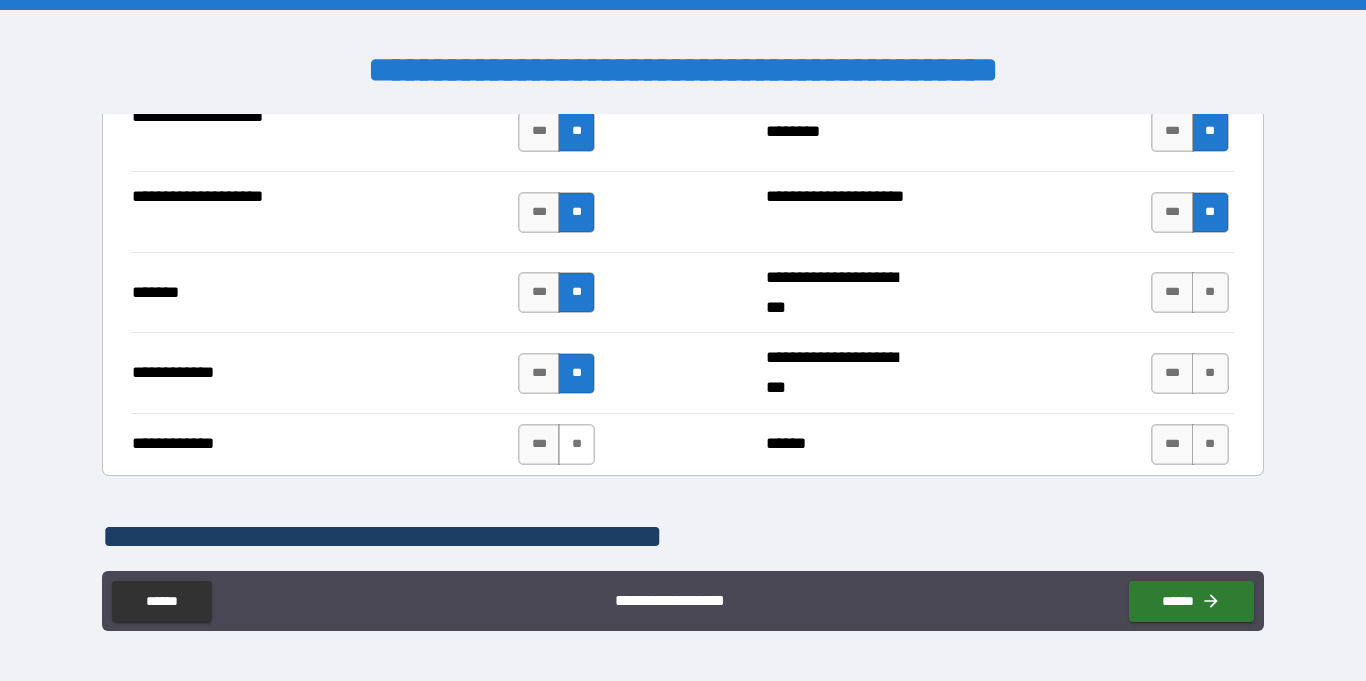 click on "**" at bounding box center (576, 444) 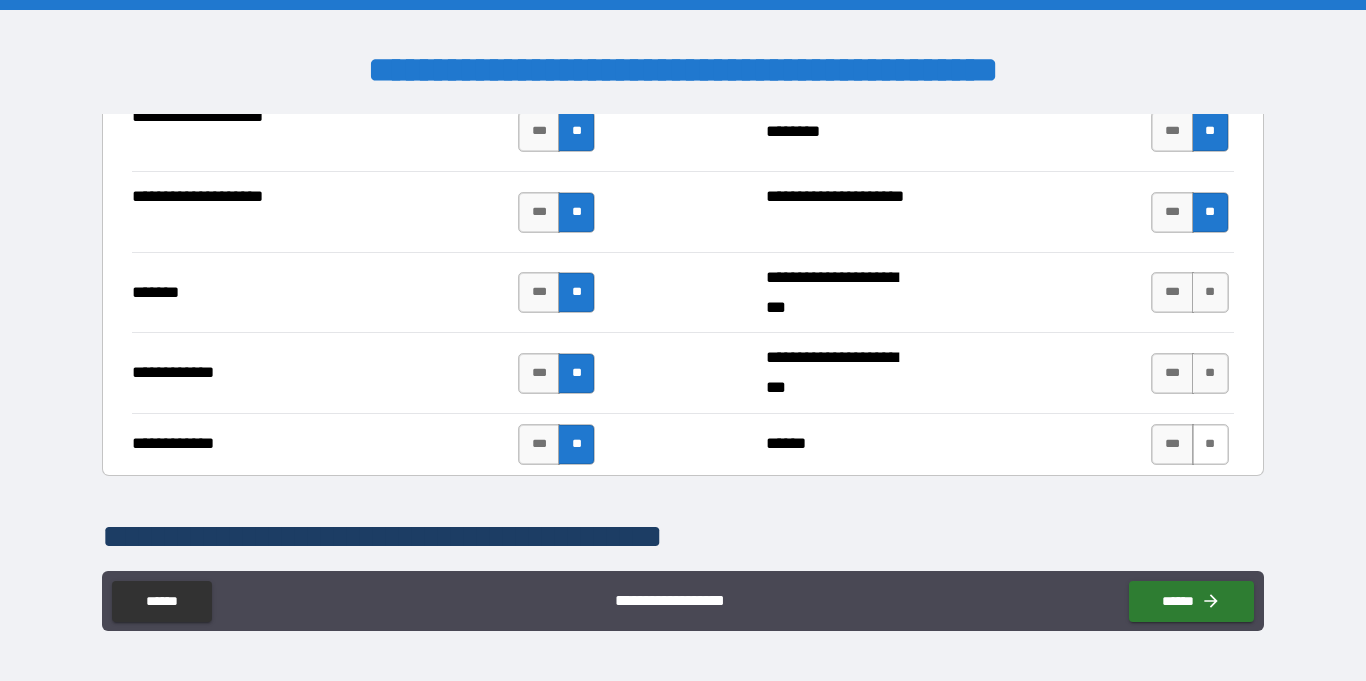 click on "**" at bounding box center [1210, 444] 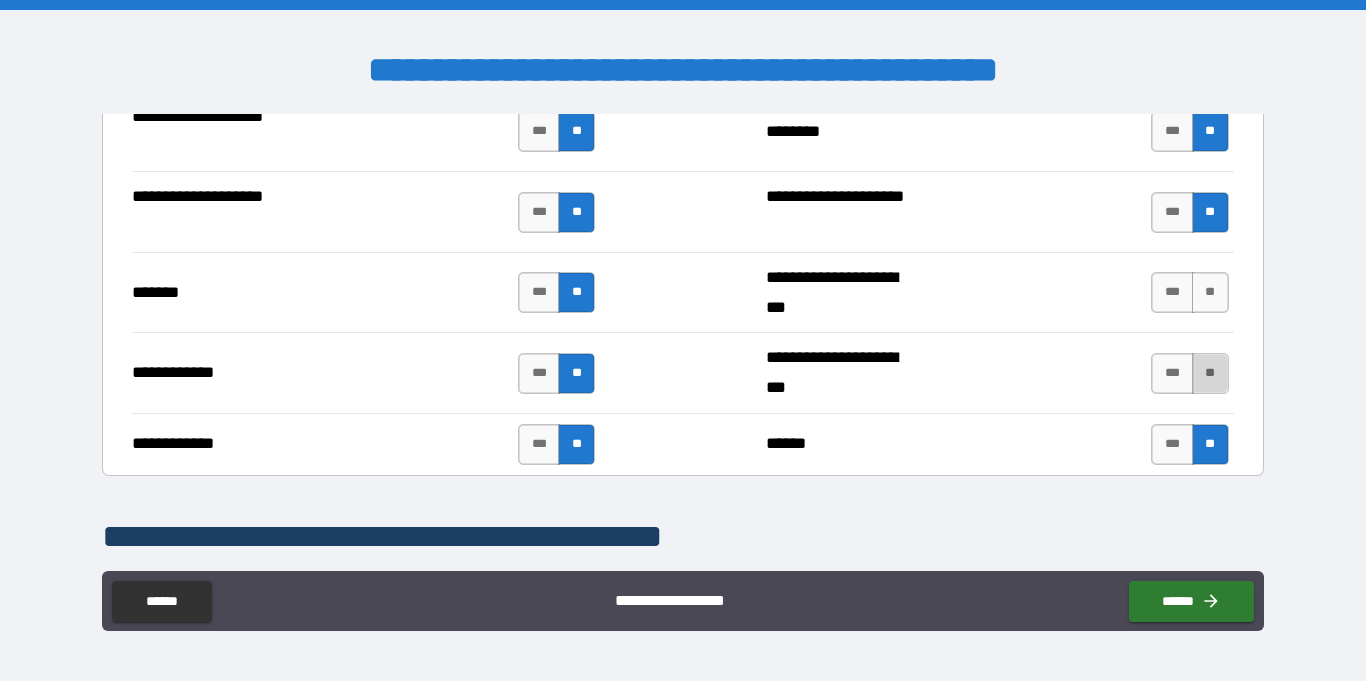 click on "**" at bounding box center (1210, 373) 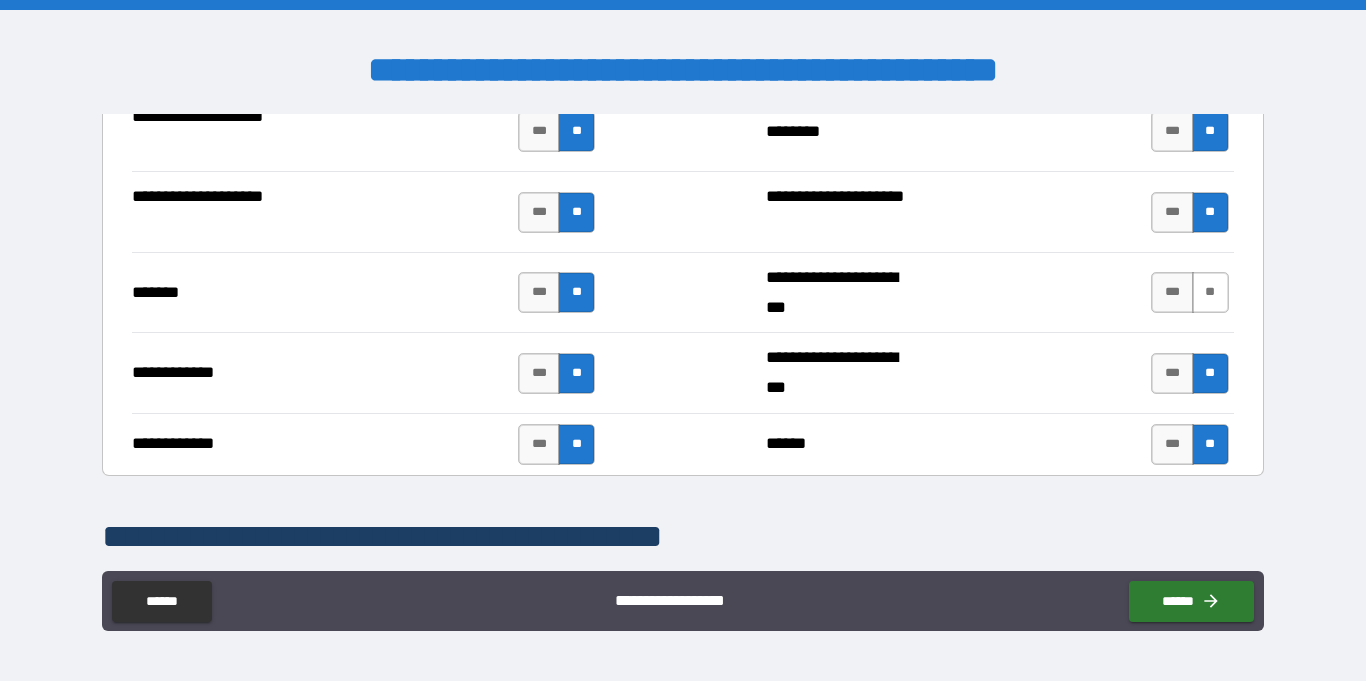 click on "**" at bounding box center (1210, 292) 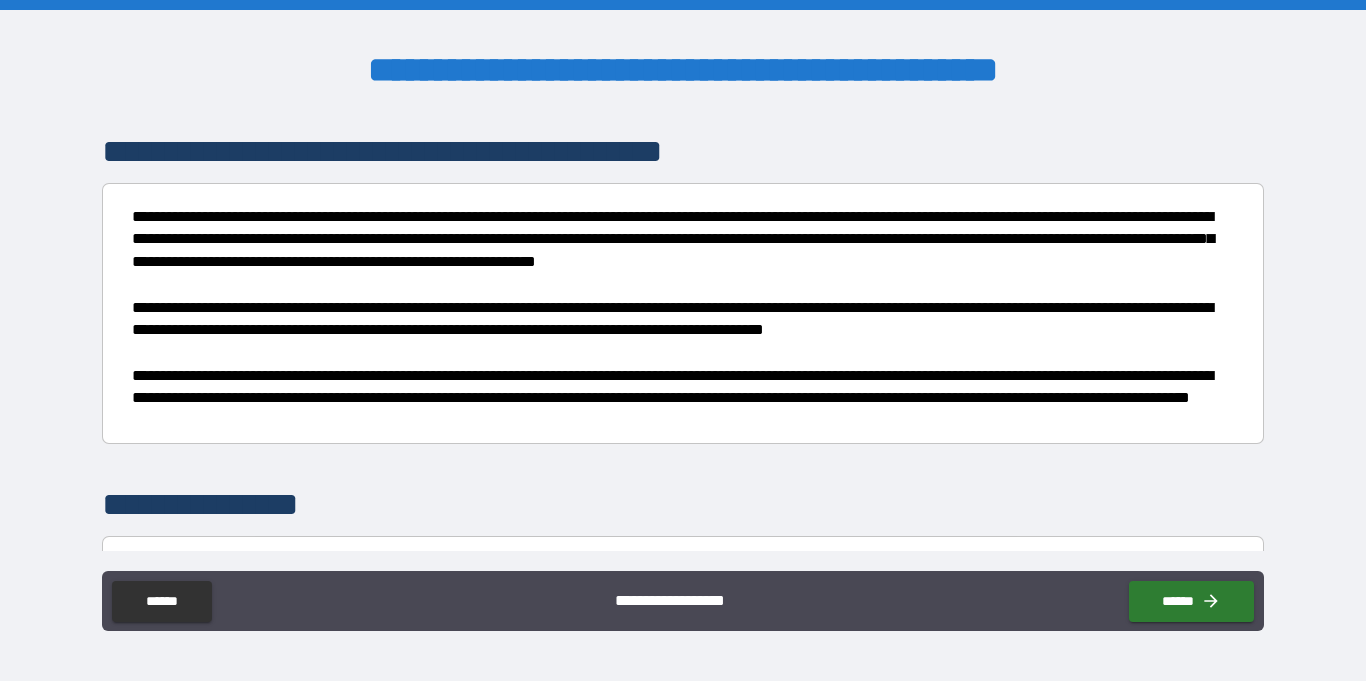 scroll, scrollTop: 4321, scrollLeft: 0, axis: vertical 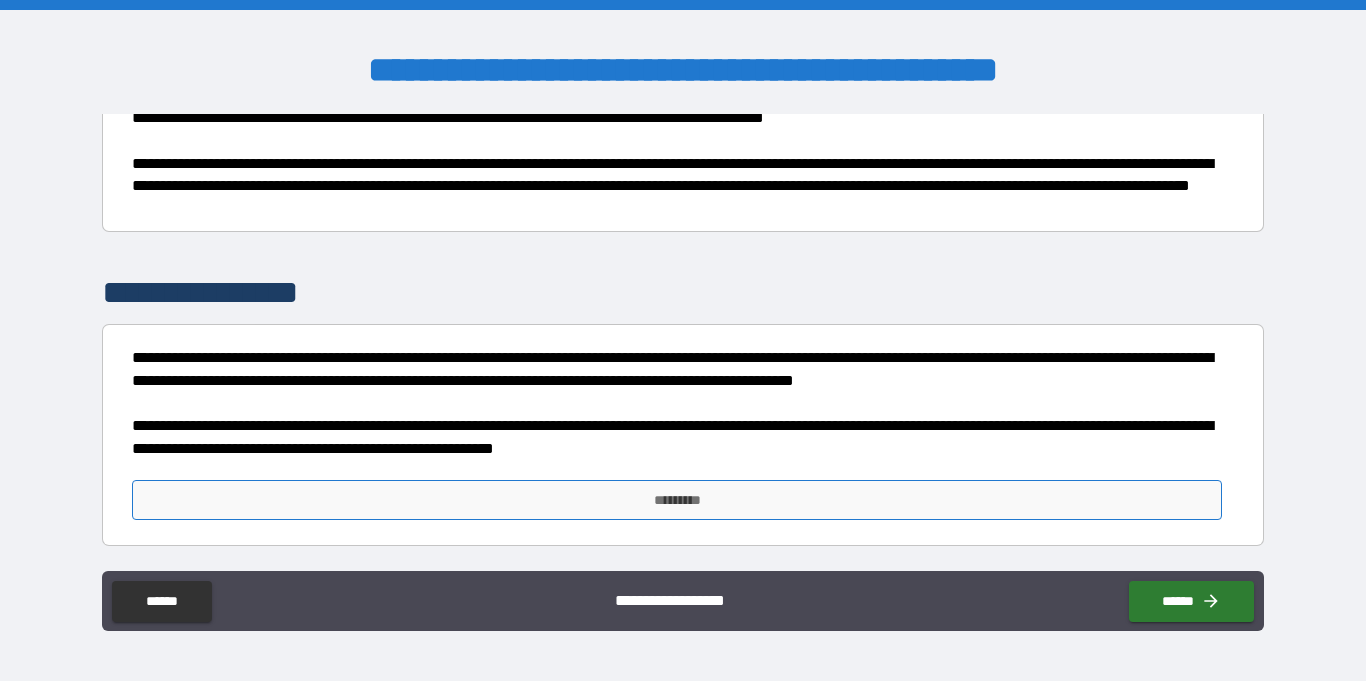 click on "*********" at bounding box center (677, 500) 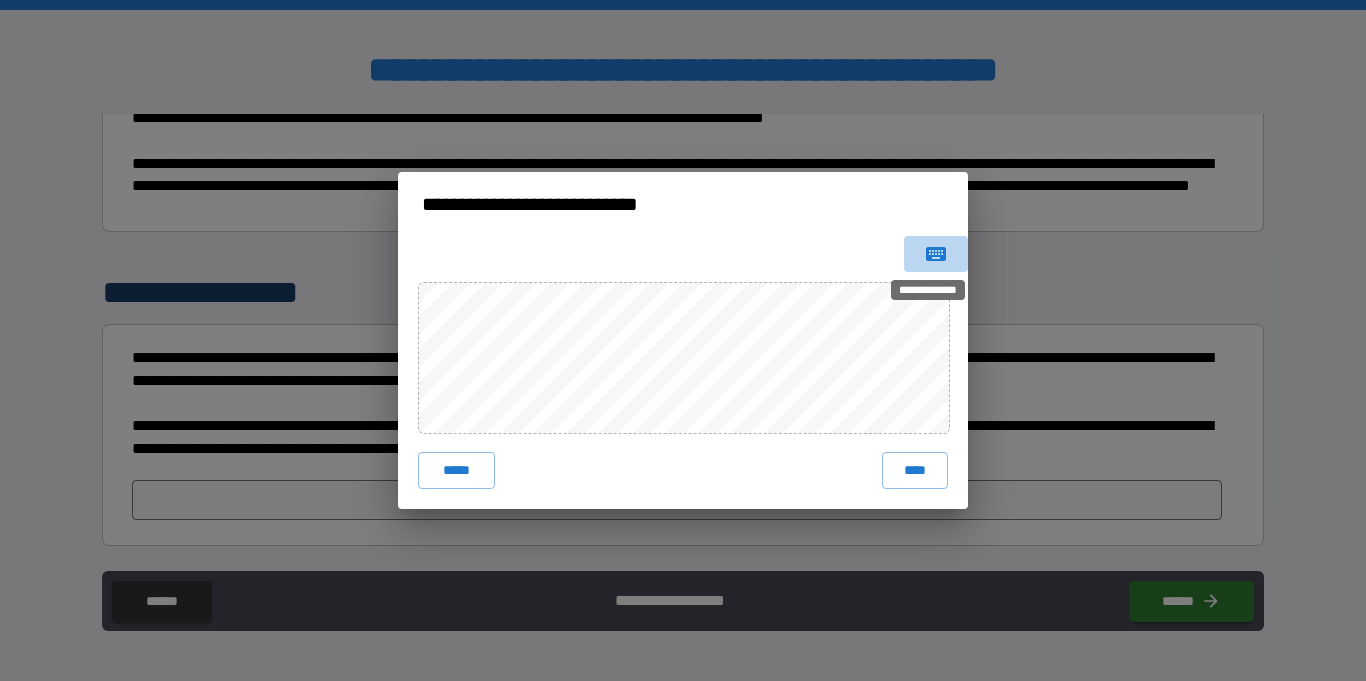 click 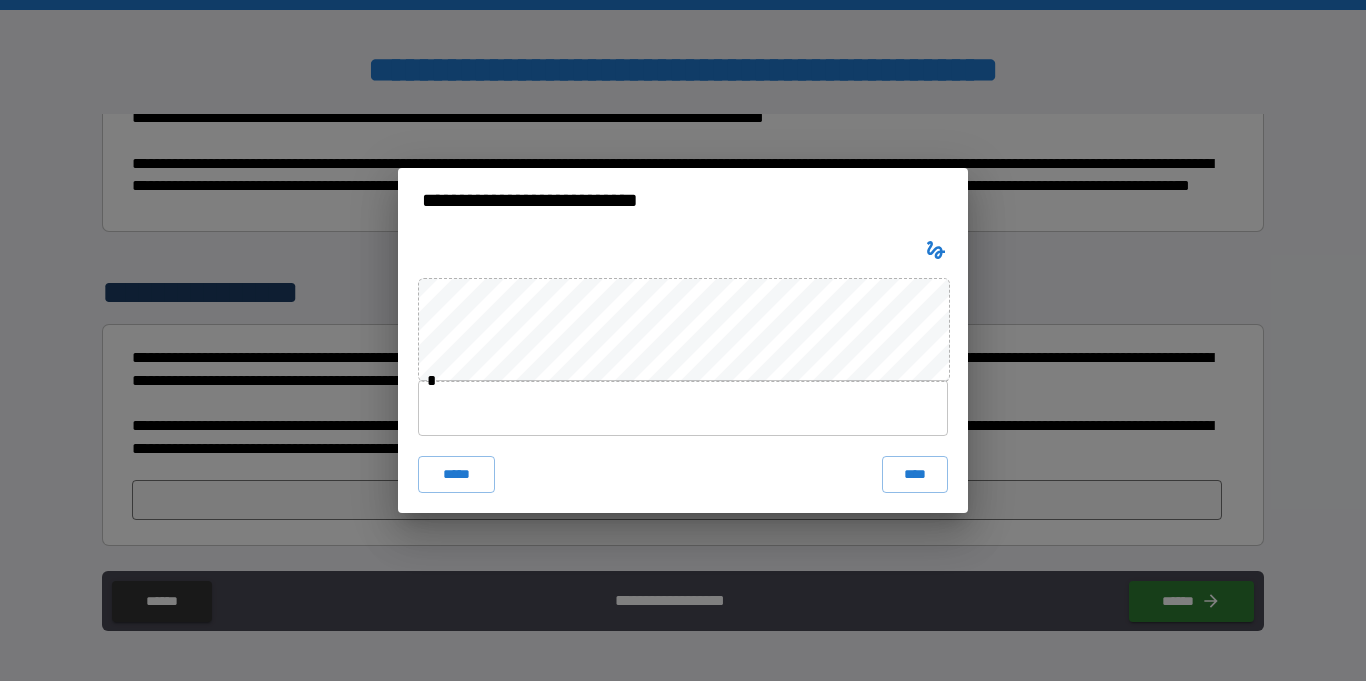 click at bounding box center [683, 408] 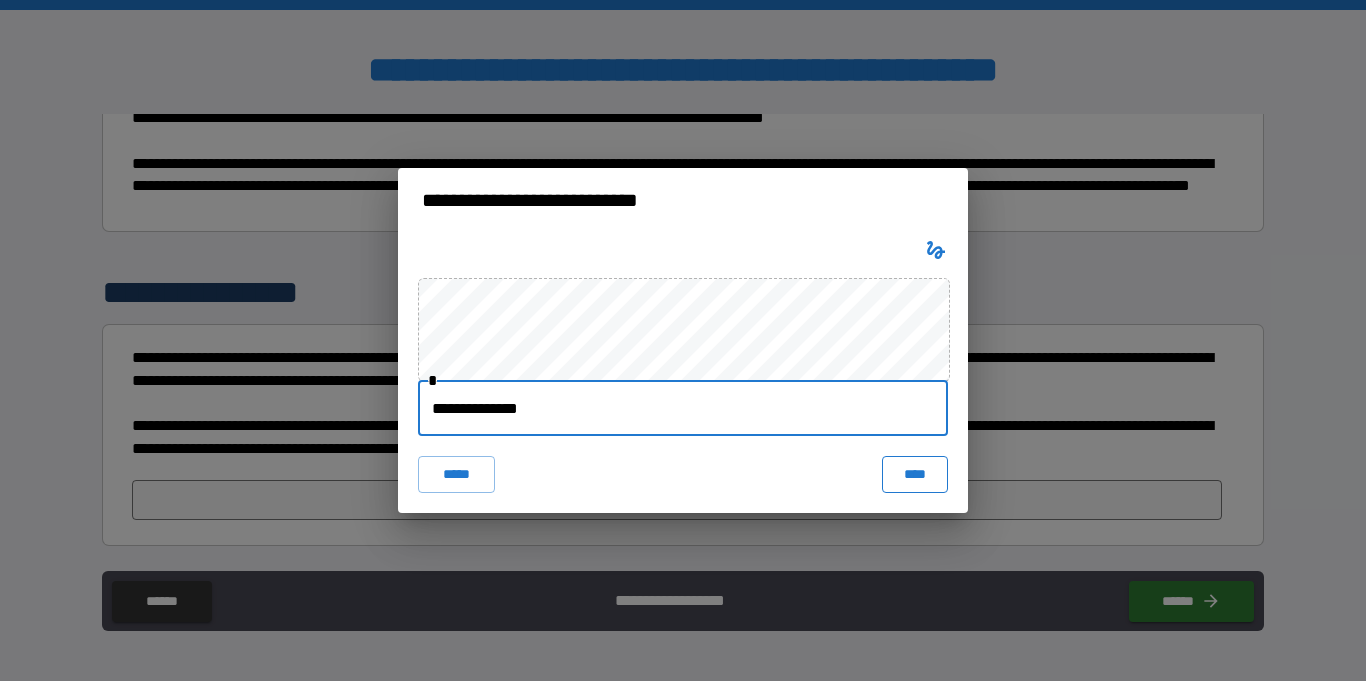 type on "**********" 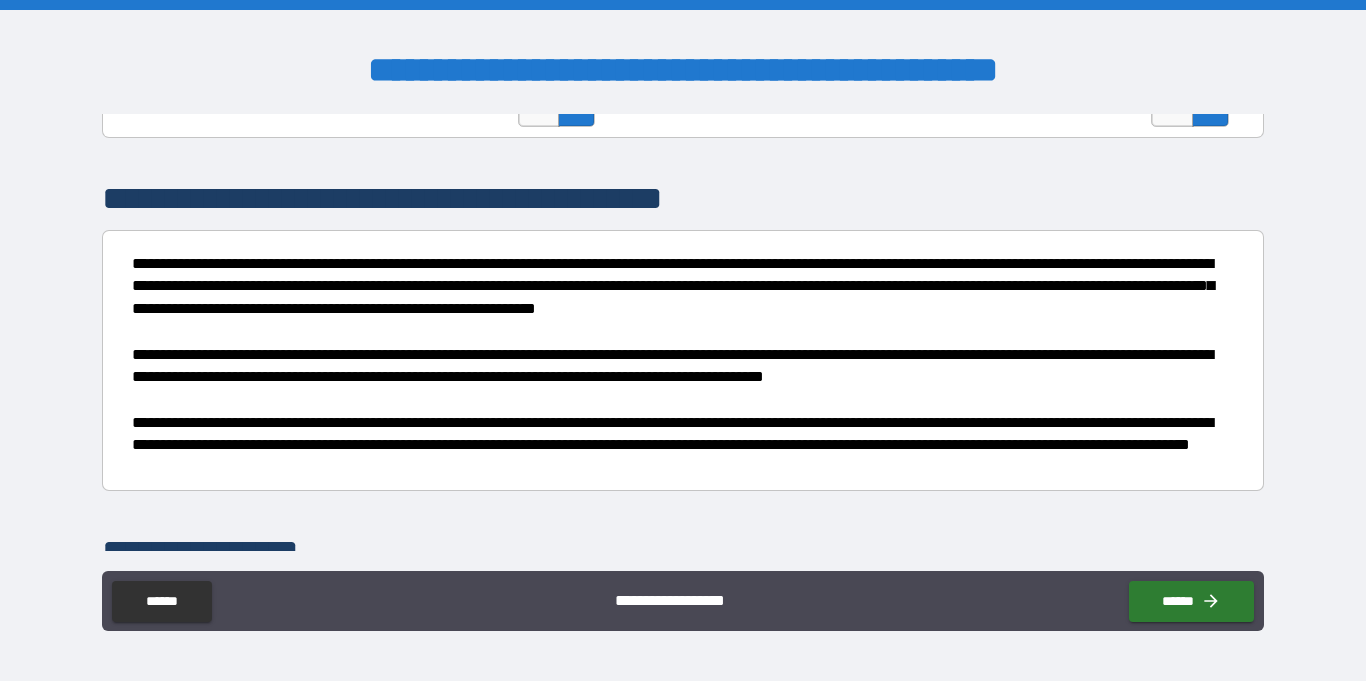 scroll, scrollTop: 4339, scrollLeft: 0, axis: vertical 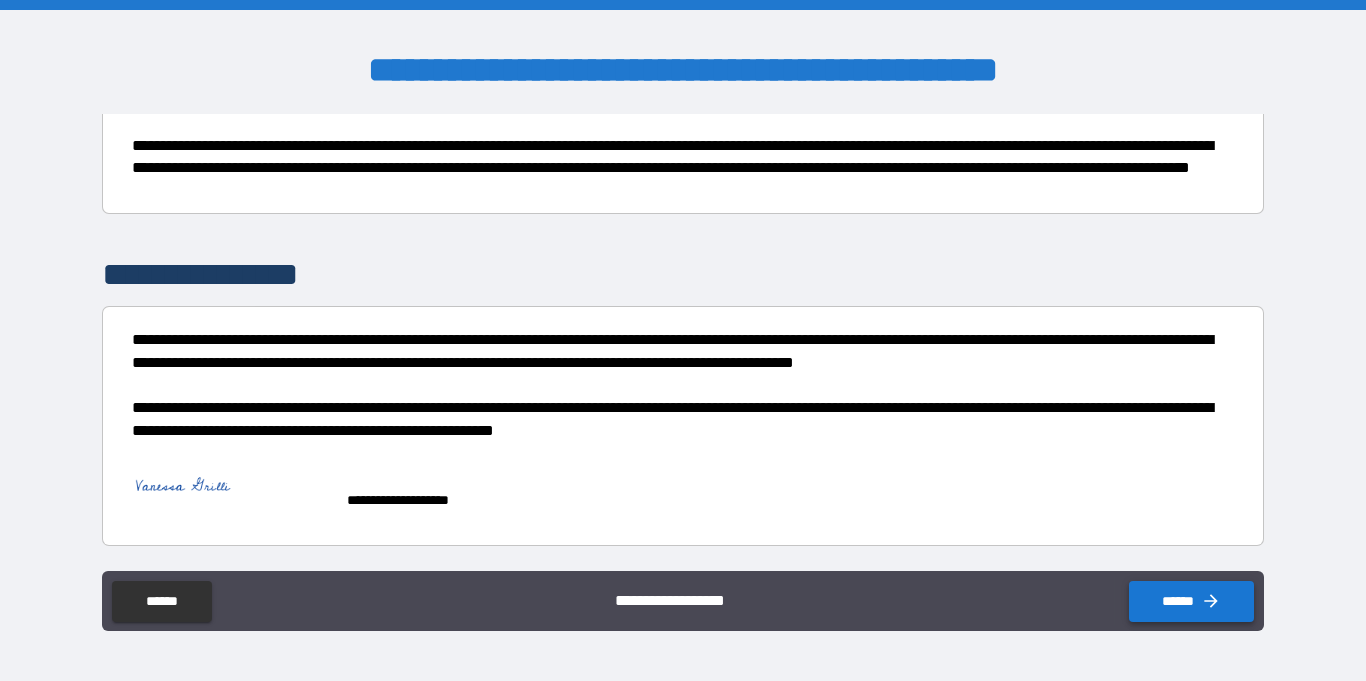 click 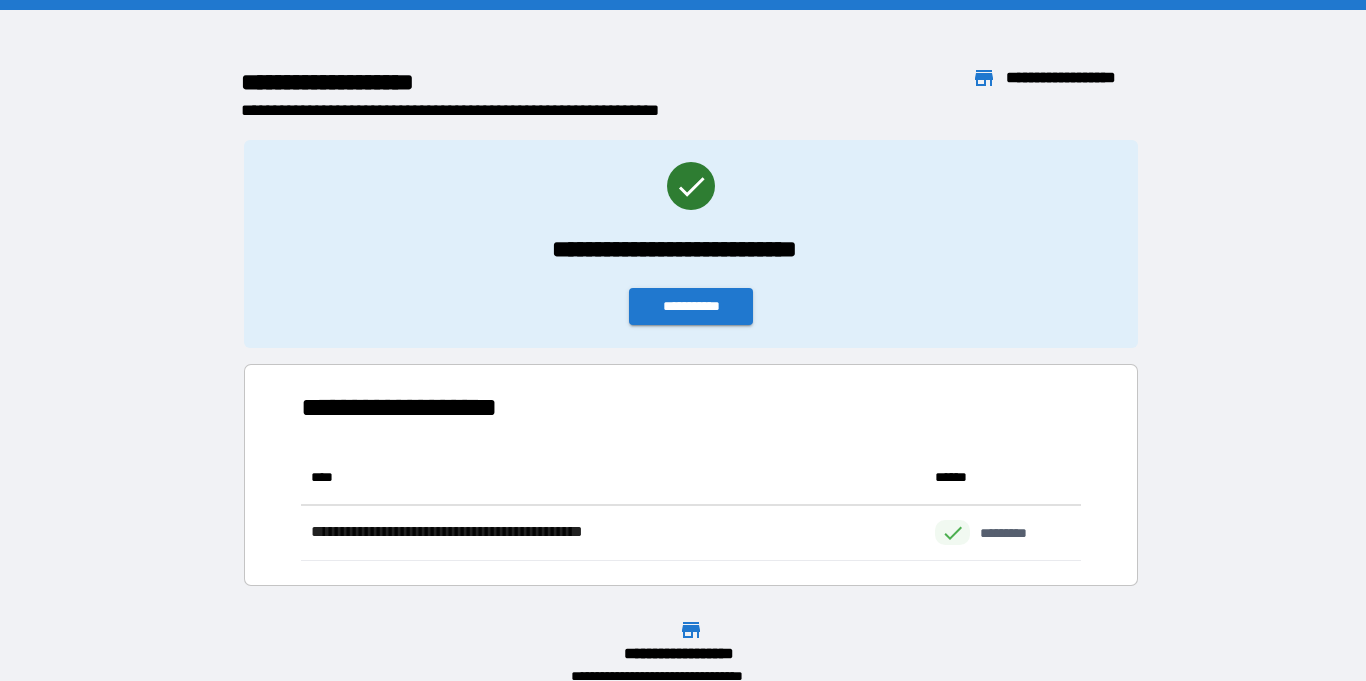 scroll, scrollTop: 1, scrollLeft: 1, axis: both 